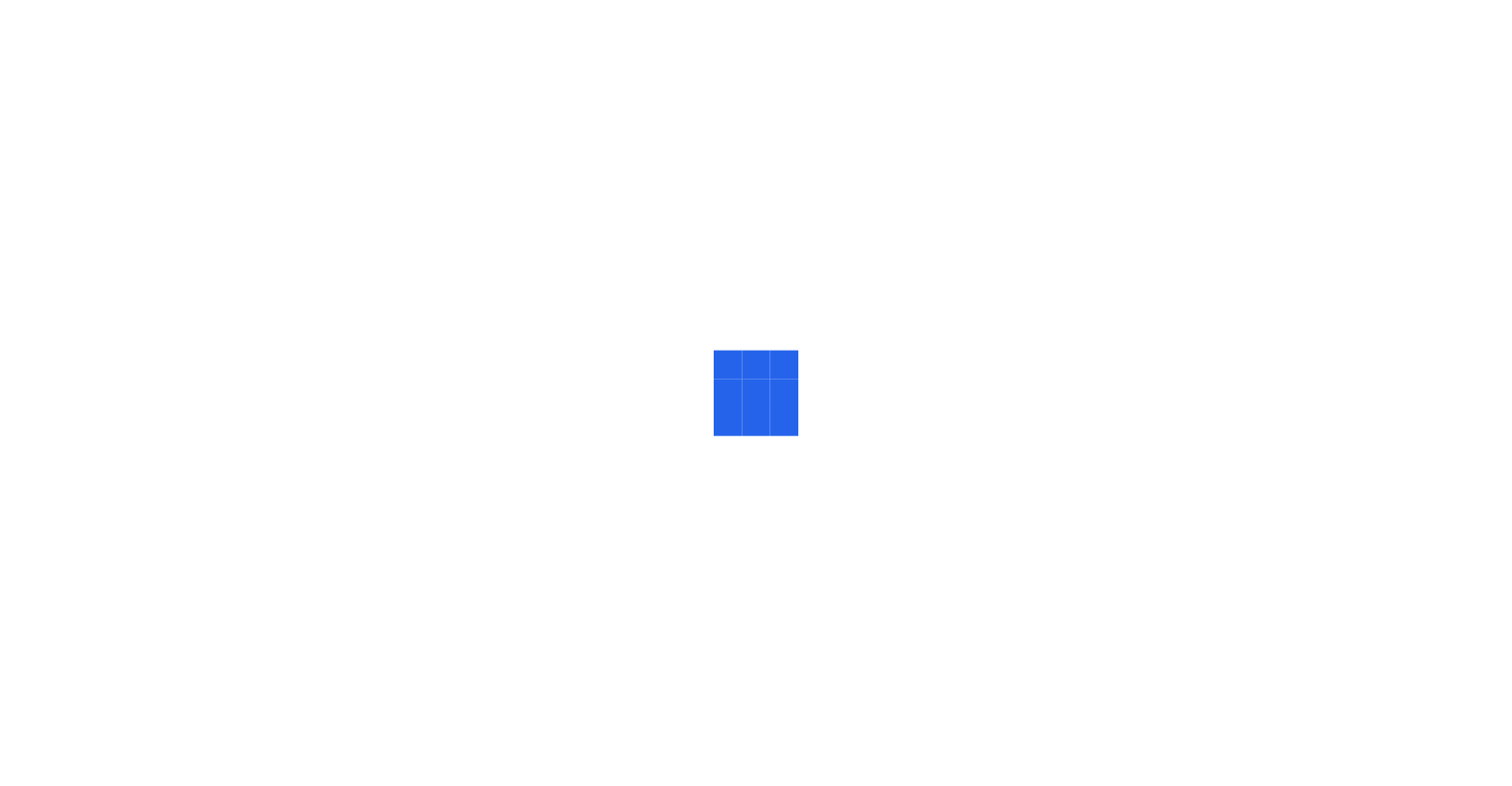 scroll, scrollTop: 0, scrollLeft: 0, axis: both 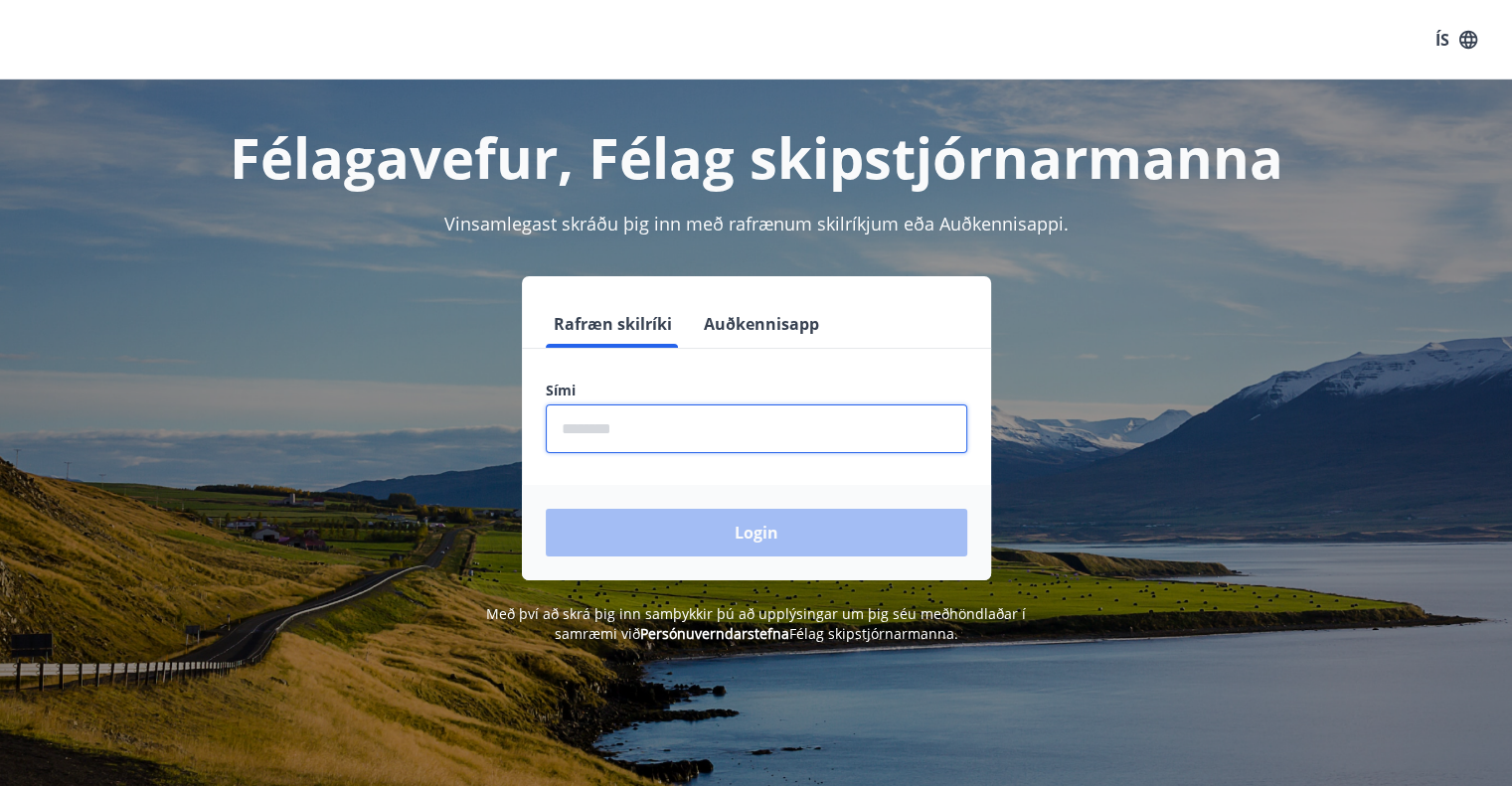 click at bounding box center [756, 428] 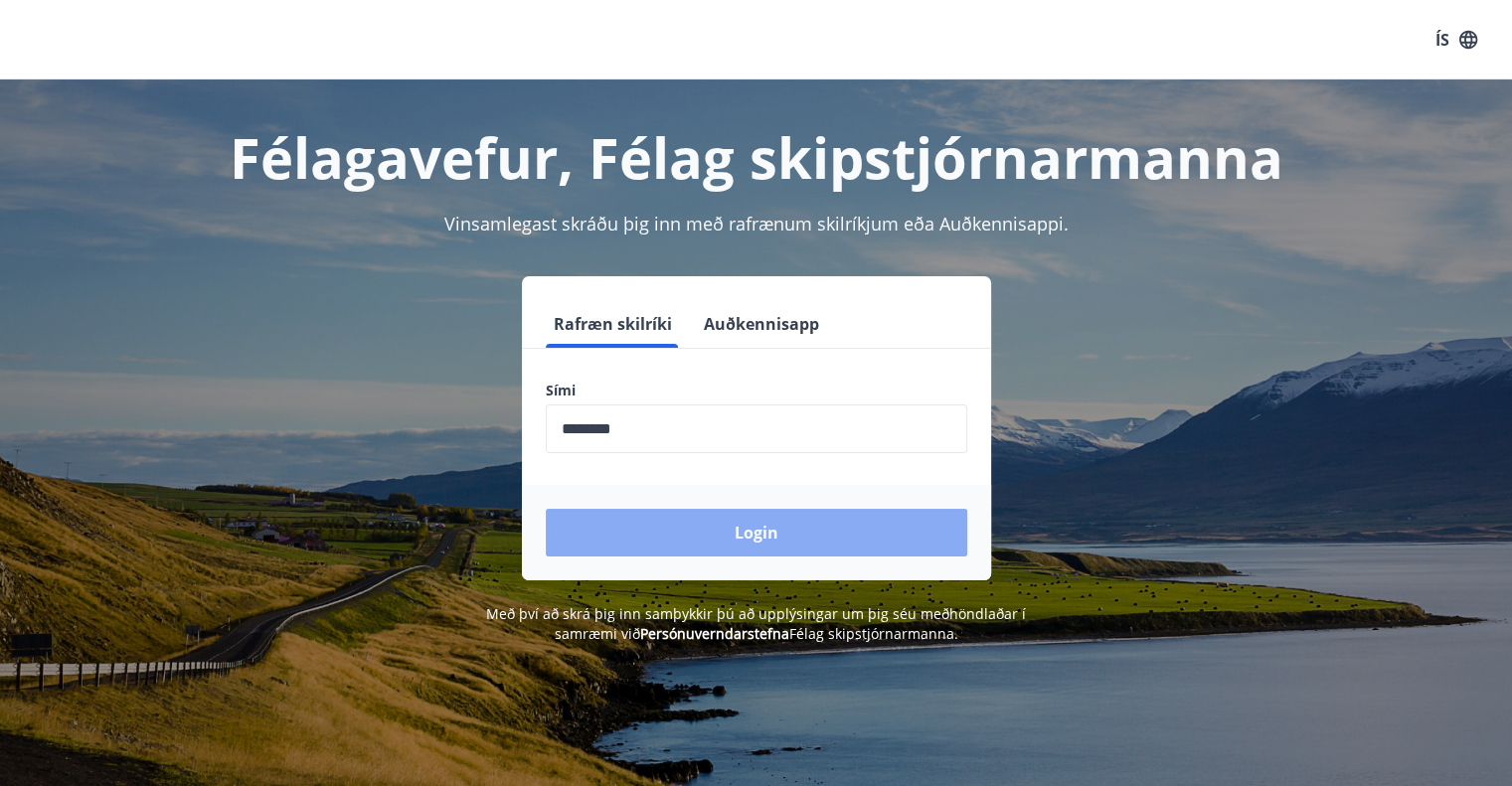 click on "Login" at bounding box center [756, 533] 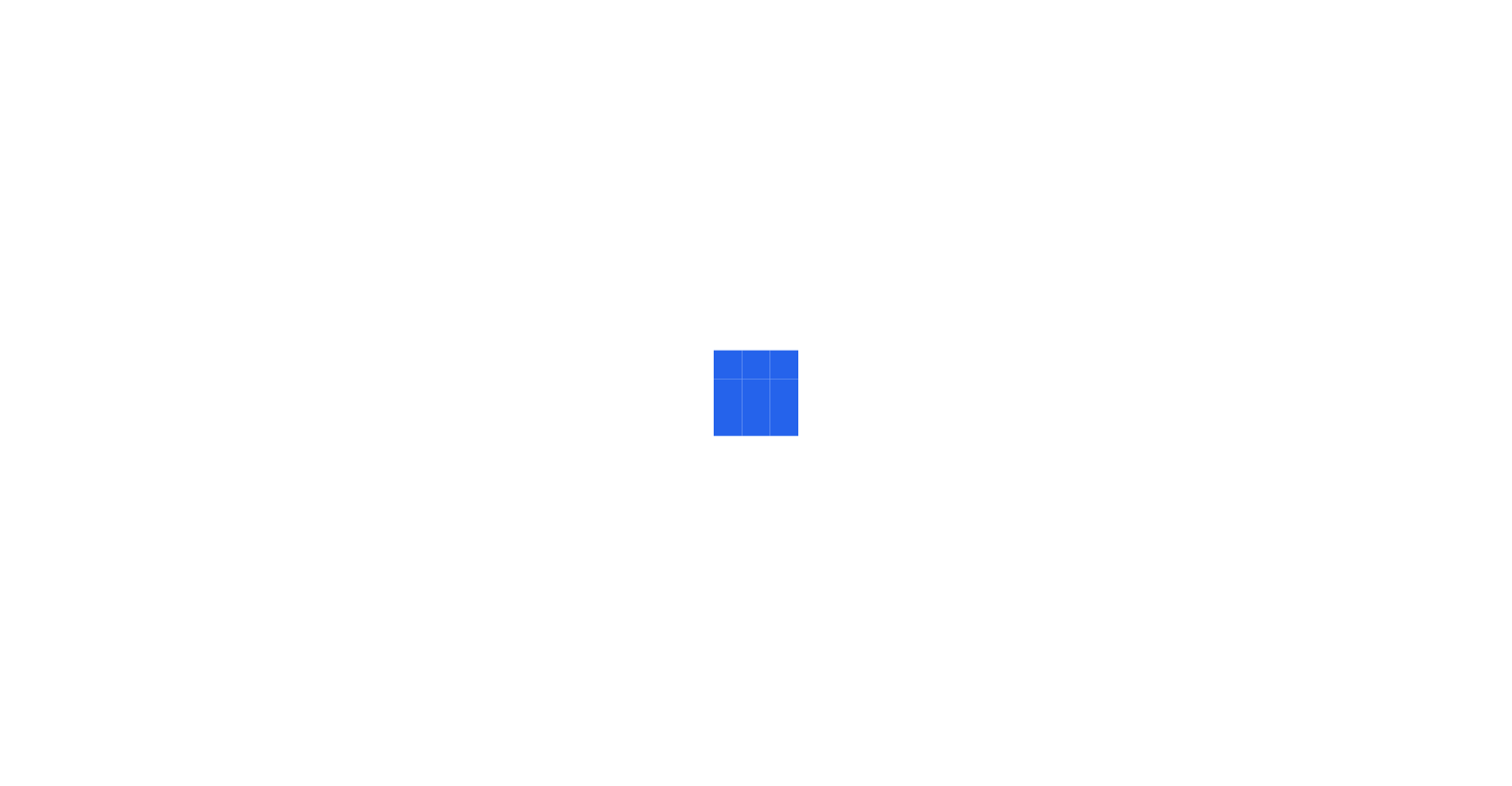 scroll, scrollTop: 0, scrollLeft: 0, axis: both 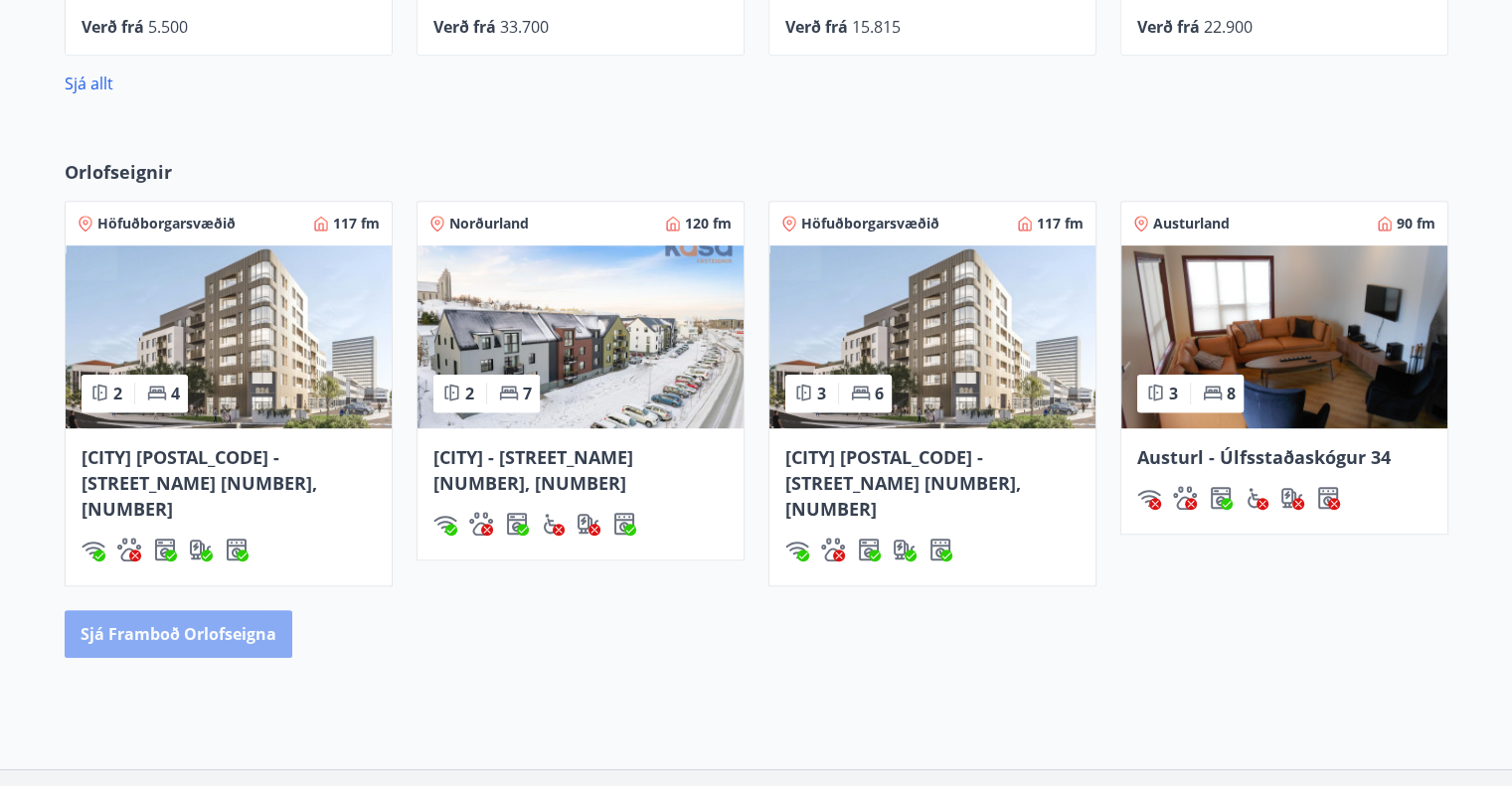 click on "Sjá framboð orlofseigna" at bounding box center [178, 634] 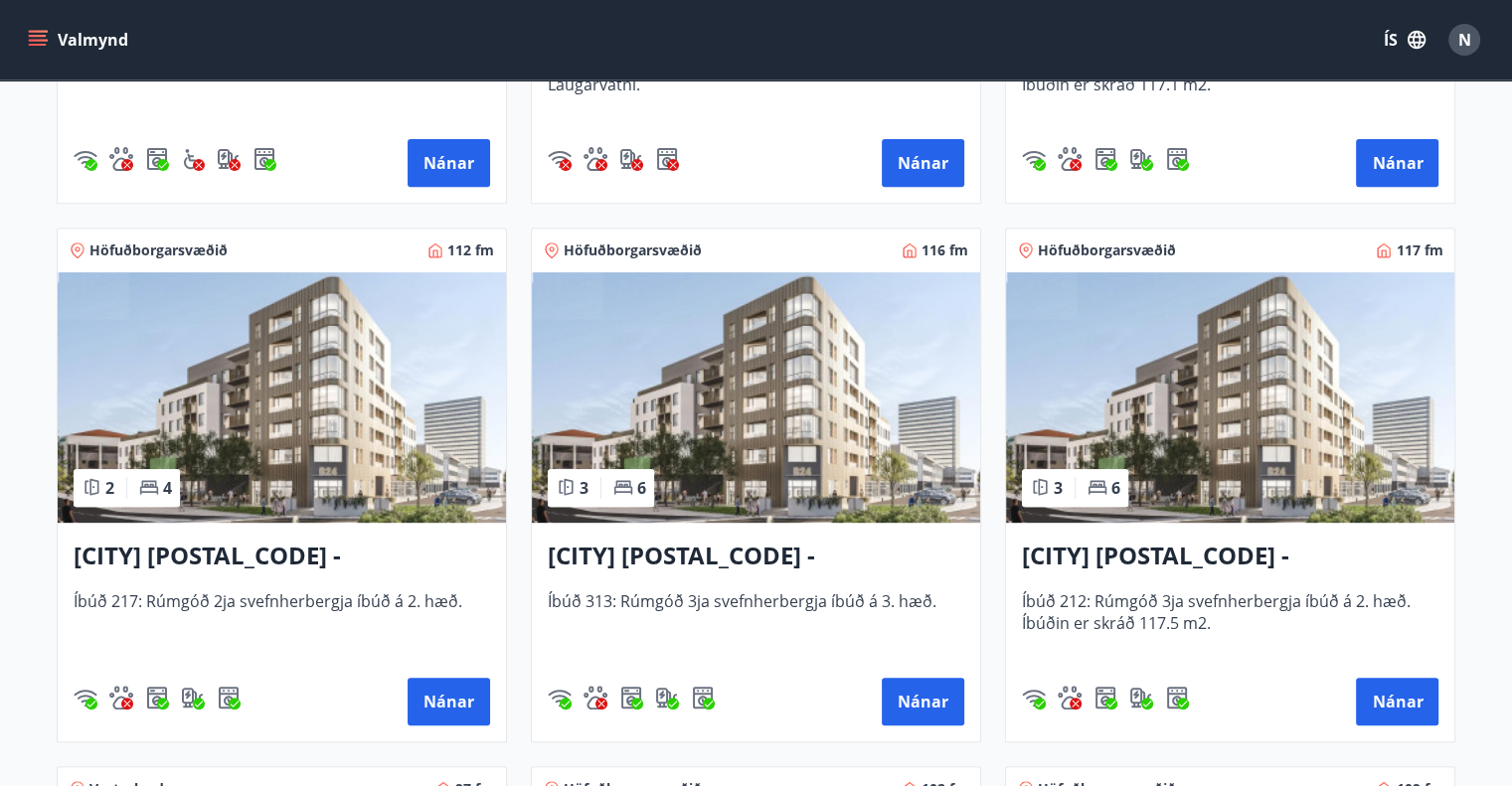 scroll, scrollTop: 696, scrollLeft: 0, axis: vertical 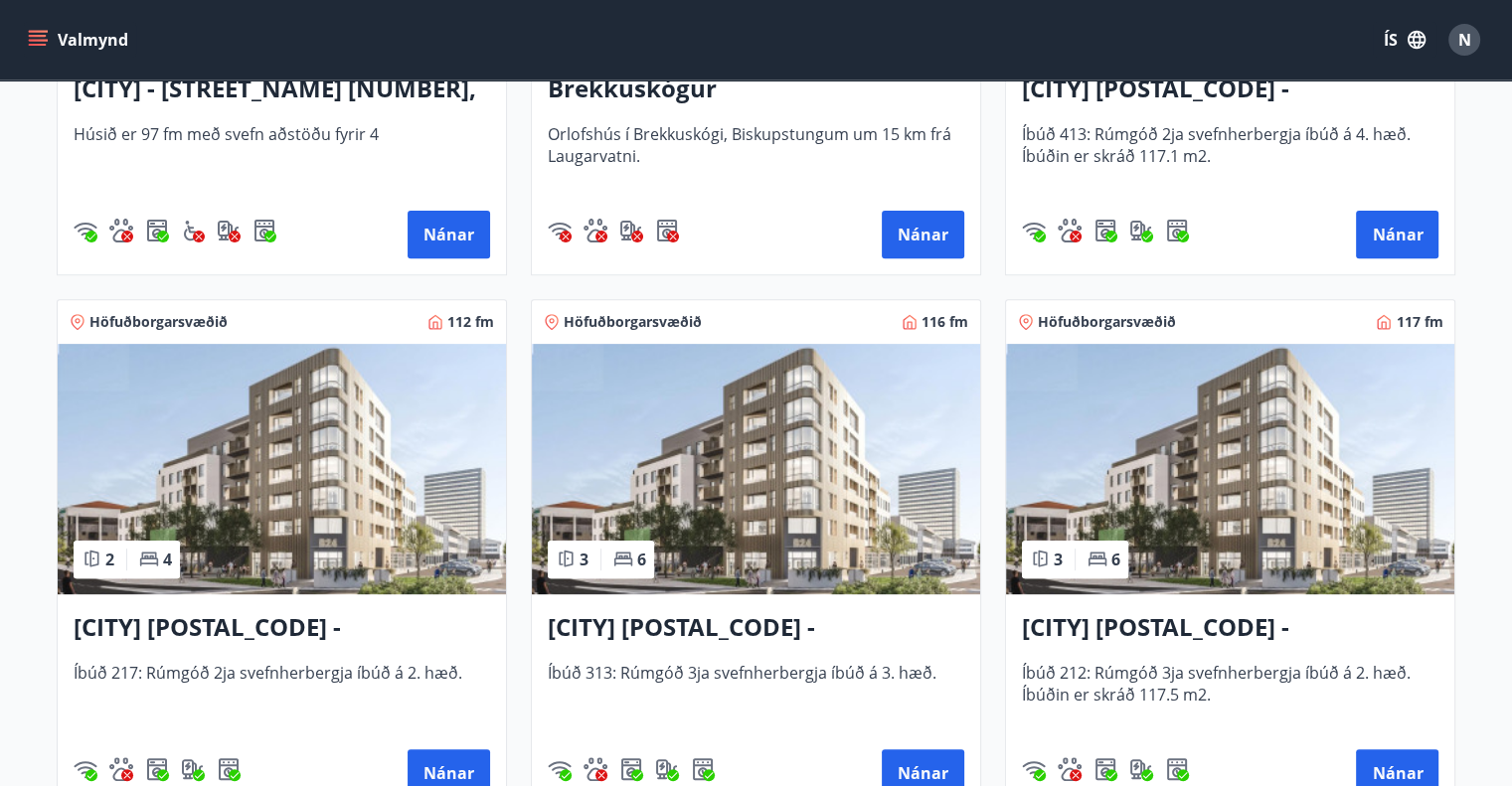 click on "[CITY] [POSTAL_CODE] - [STREET_NAME] [NUMBER], [NUMBER]" at bounding box center (281, 628) 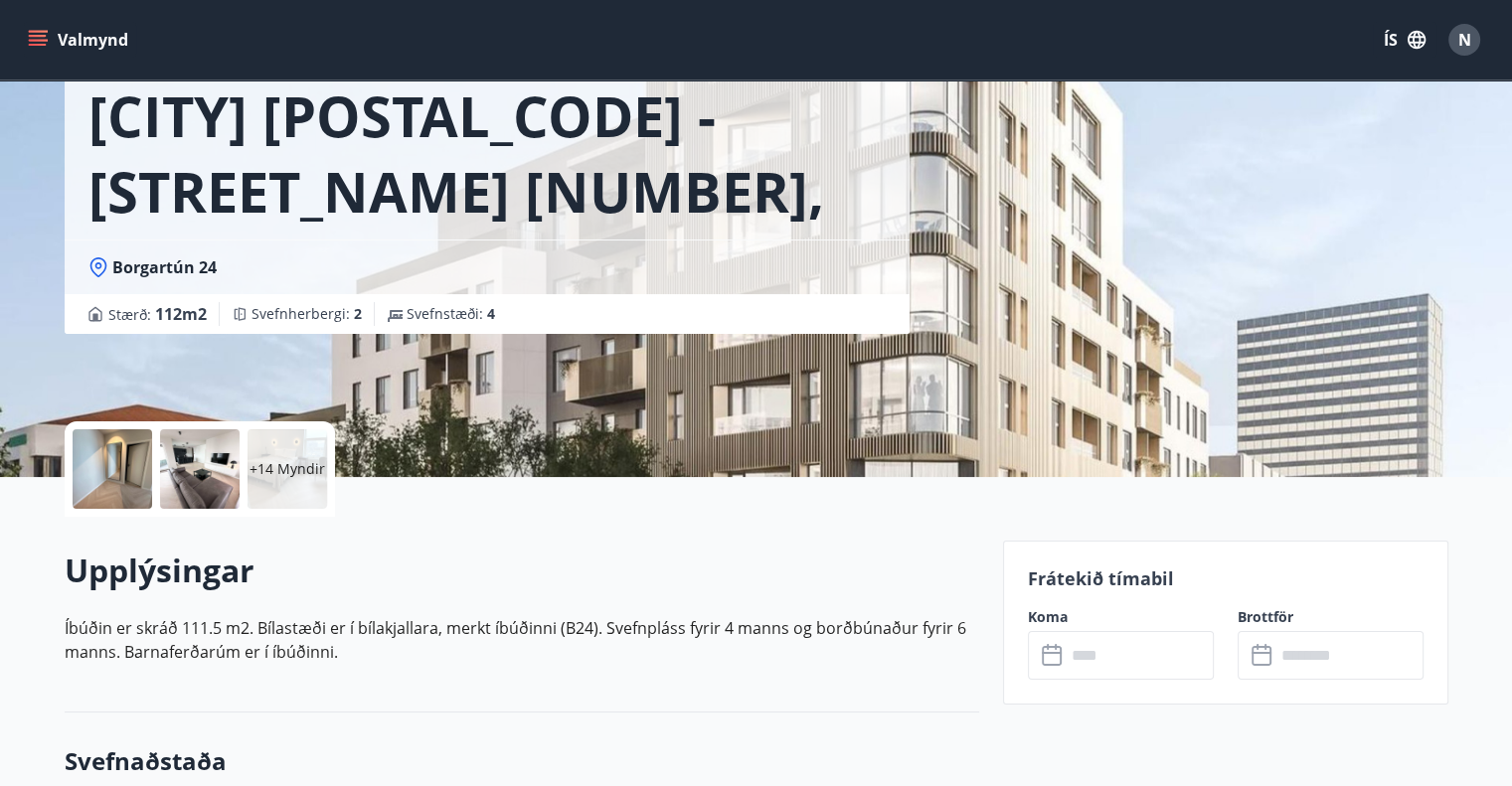 scroll, scrollTop: 0, scrollLeft: 0, axis: both 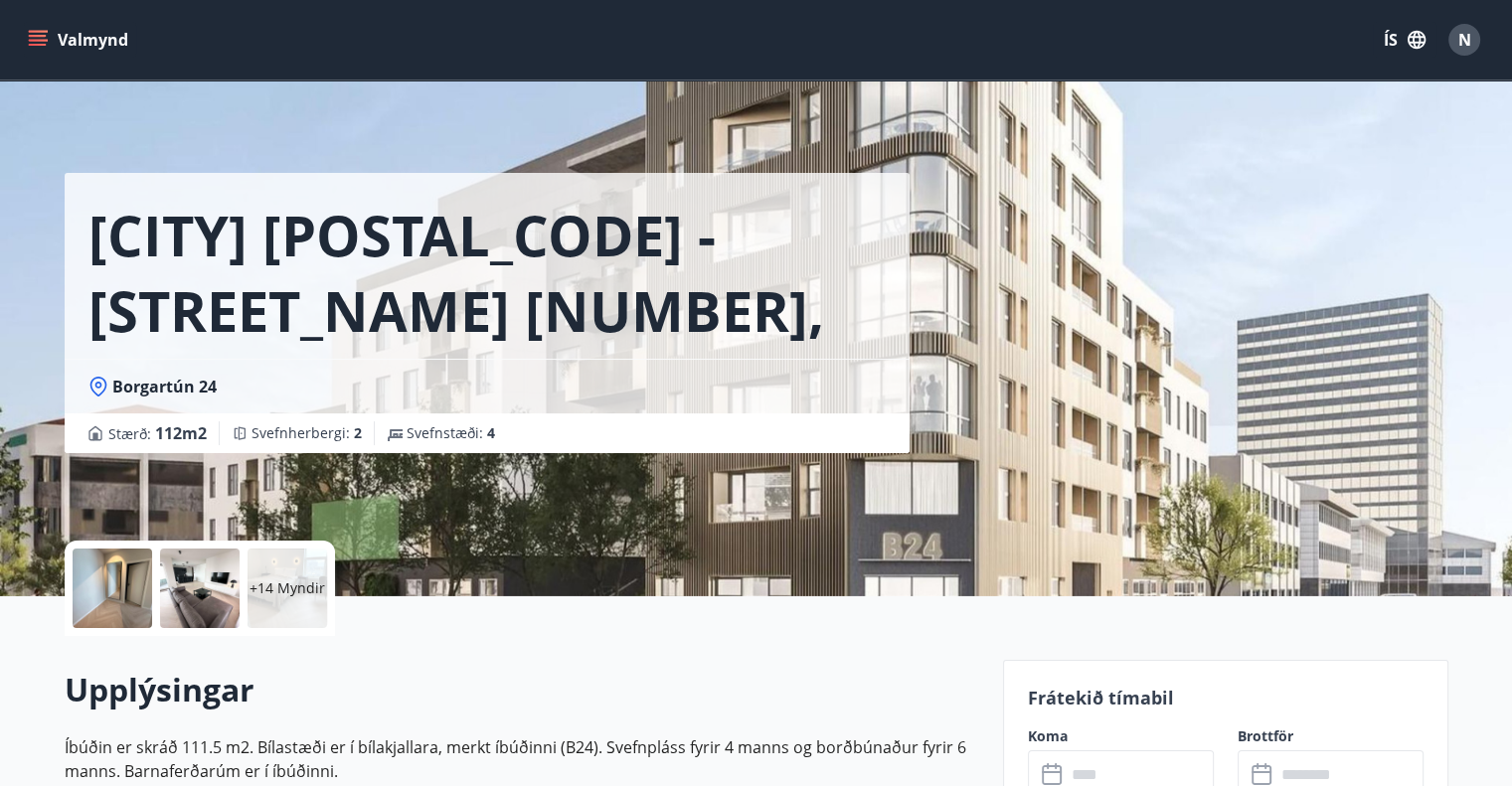 click 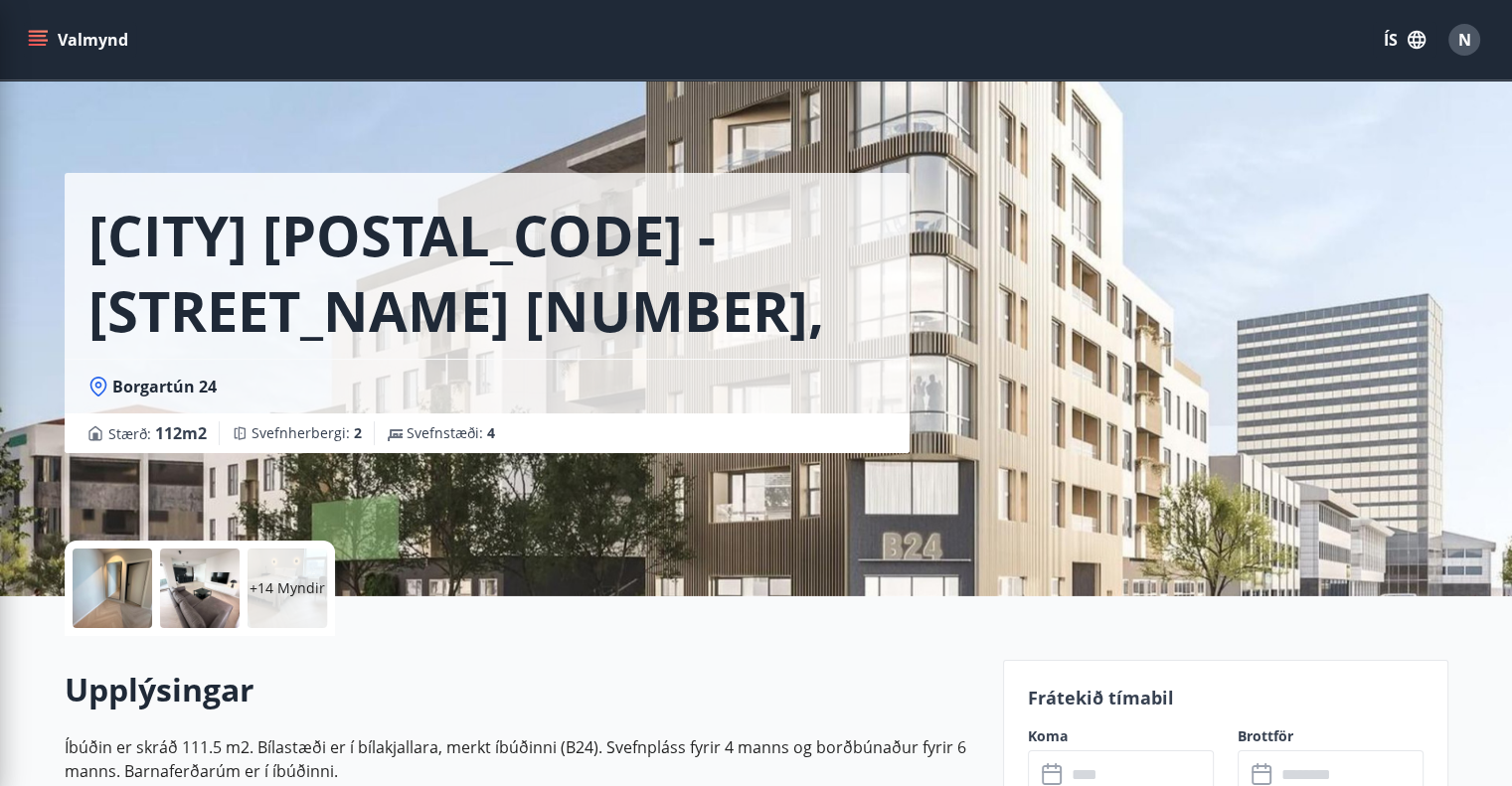 click on "[CITY] [POSTAL_CODE] - [STREET_NAME] [NUMBER], [NUMBER] [STREET_NAME] [NUMBER] Stærð : [NUMBER] m2 Svefnherbergi : [NUMBER] Svefnstæði : [NUMBER]" at bounding box center [756, 298] 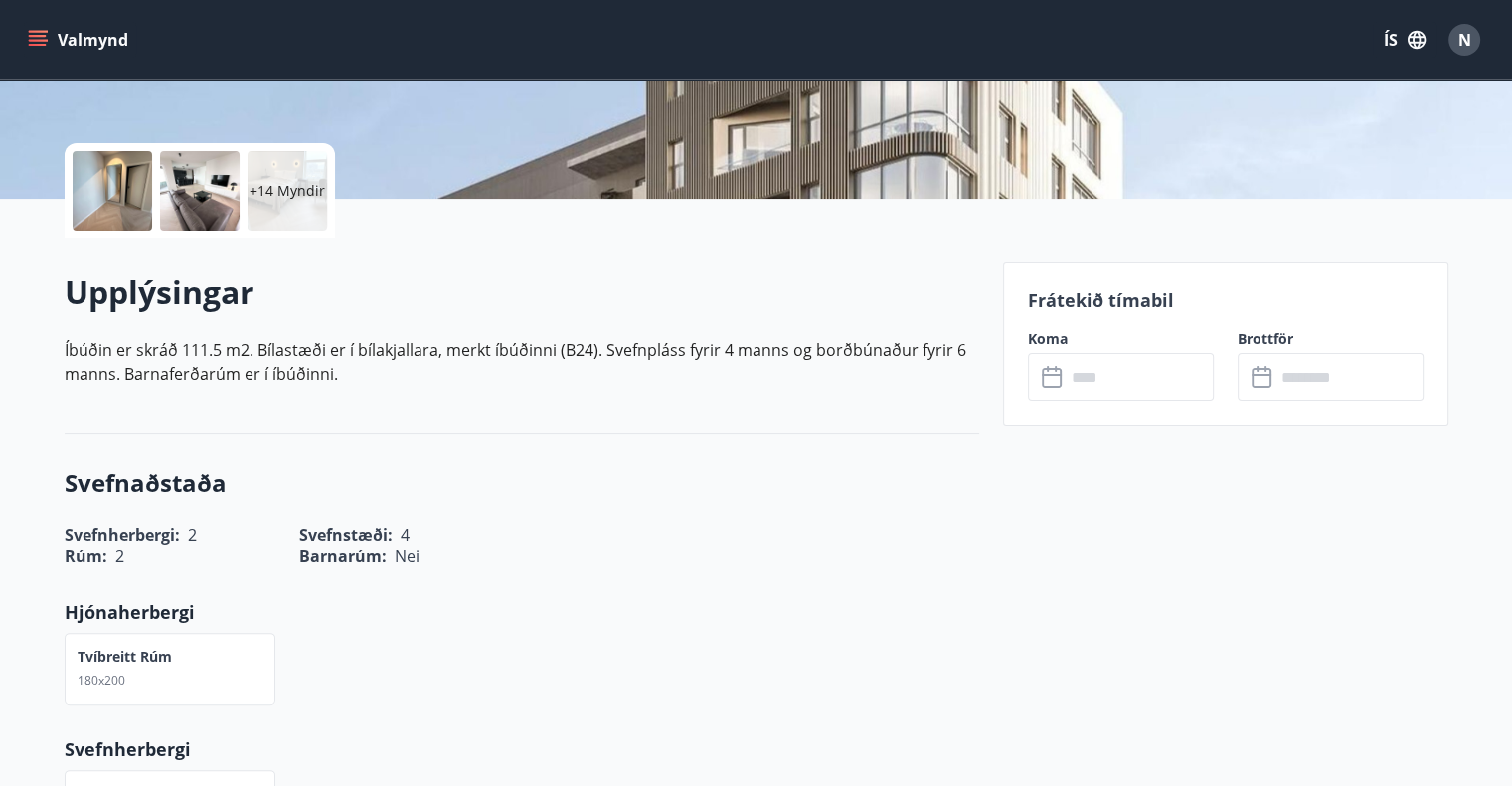 scroll, scrollTop: 0, scrollLeft: 0, axis: both 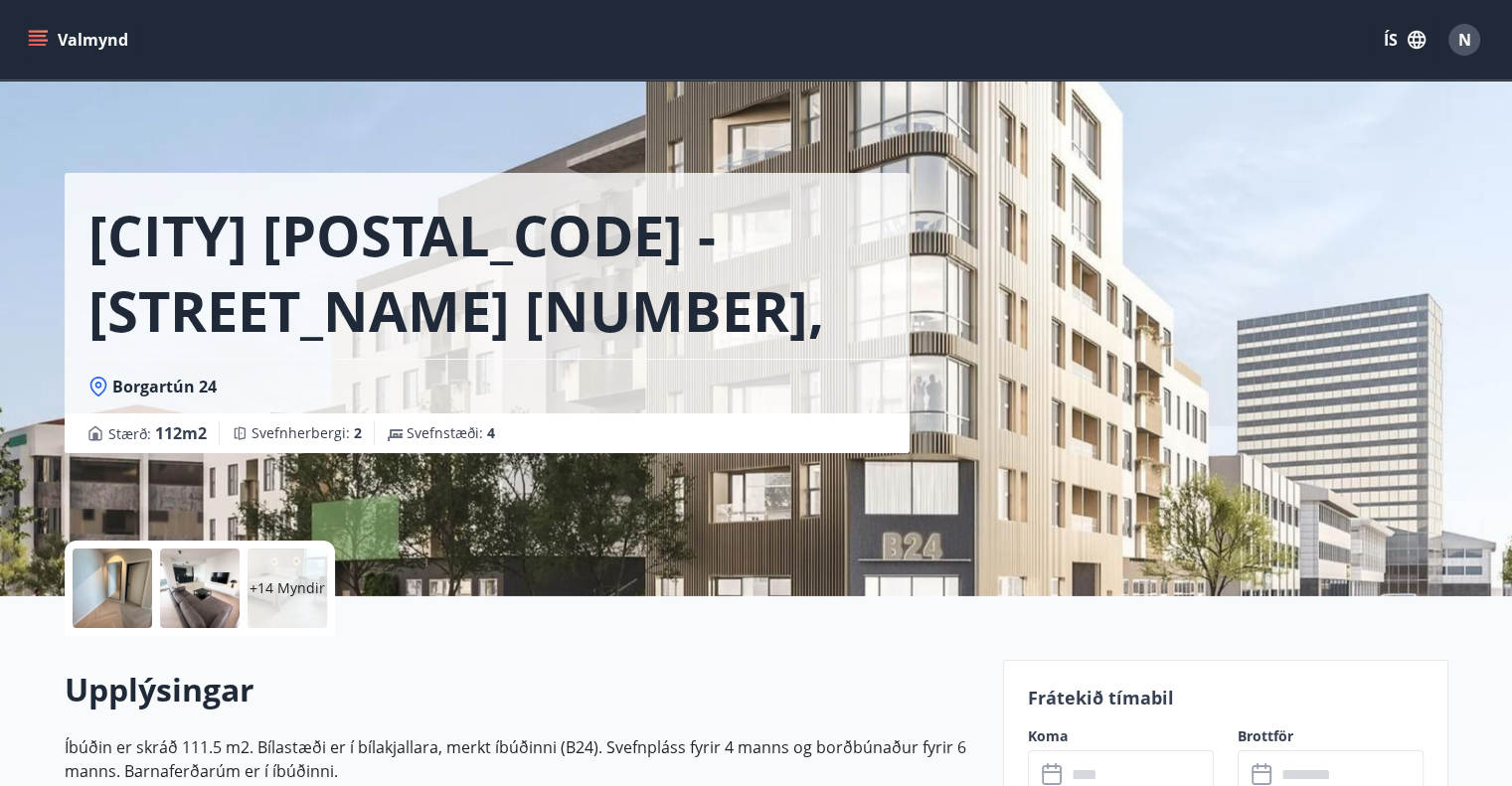 click on "Valmynd" at bounding box center [80, 40] 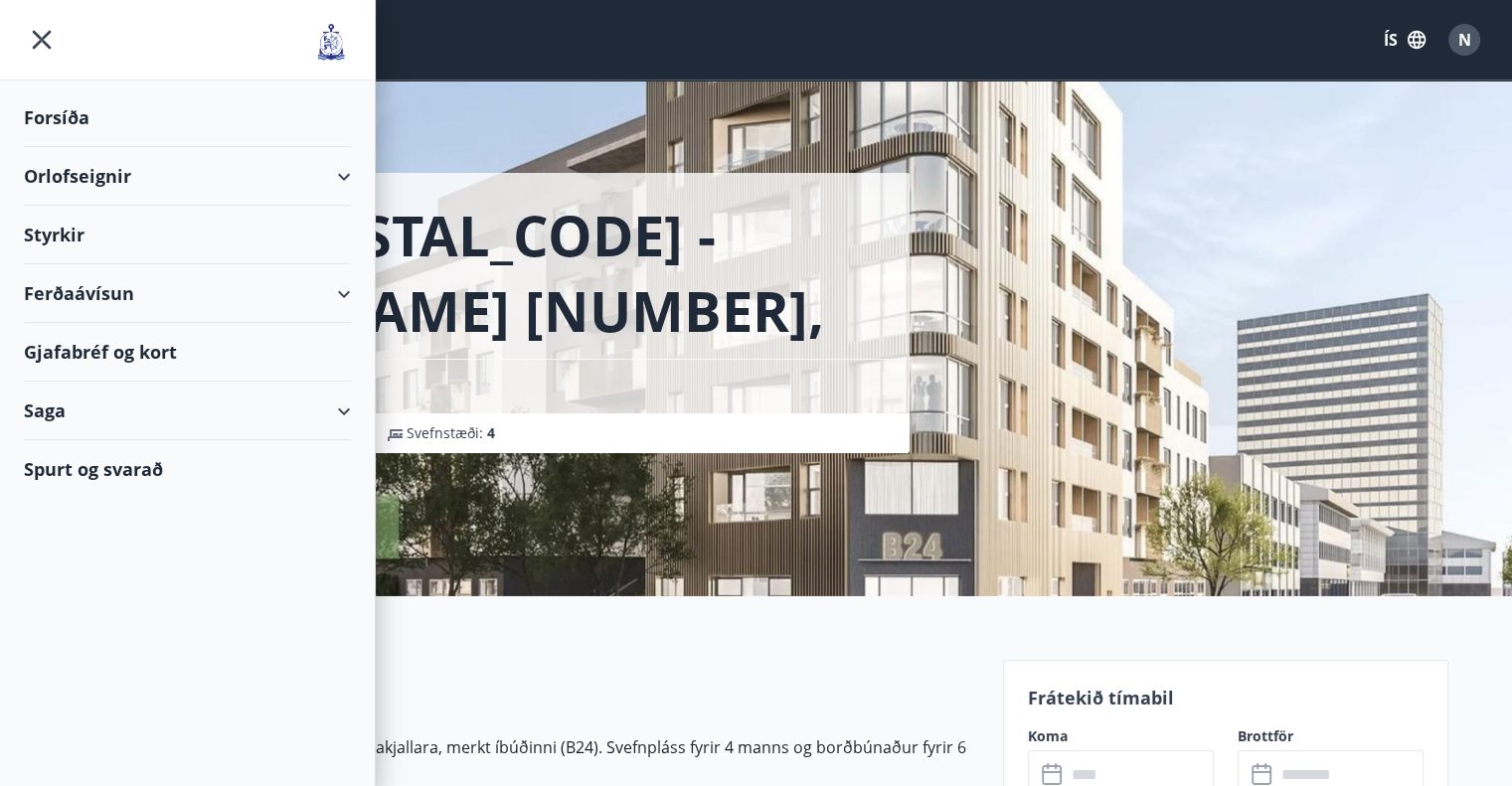 click on "Orlofseignir" at bounding box center (187, 176) 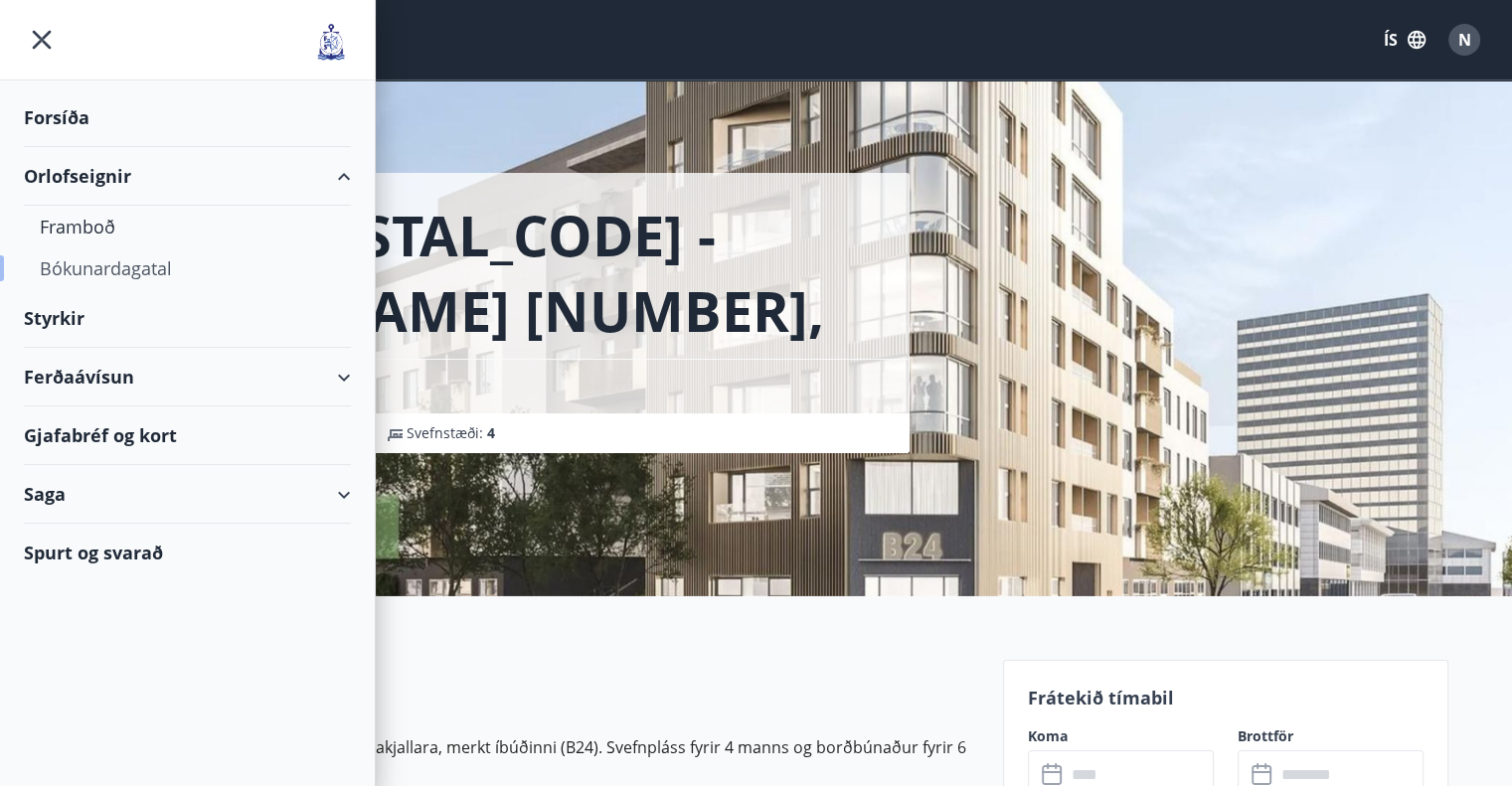 click on "Bókunardagatal" at bounding box center [187, 268] 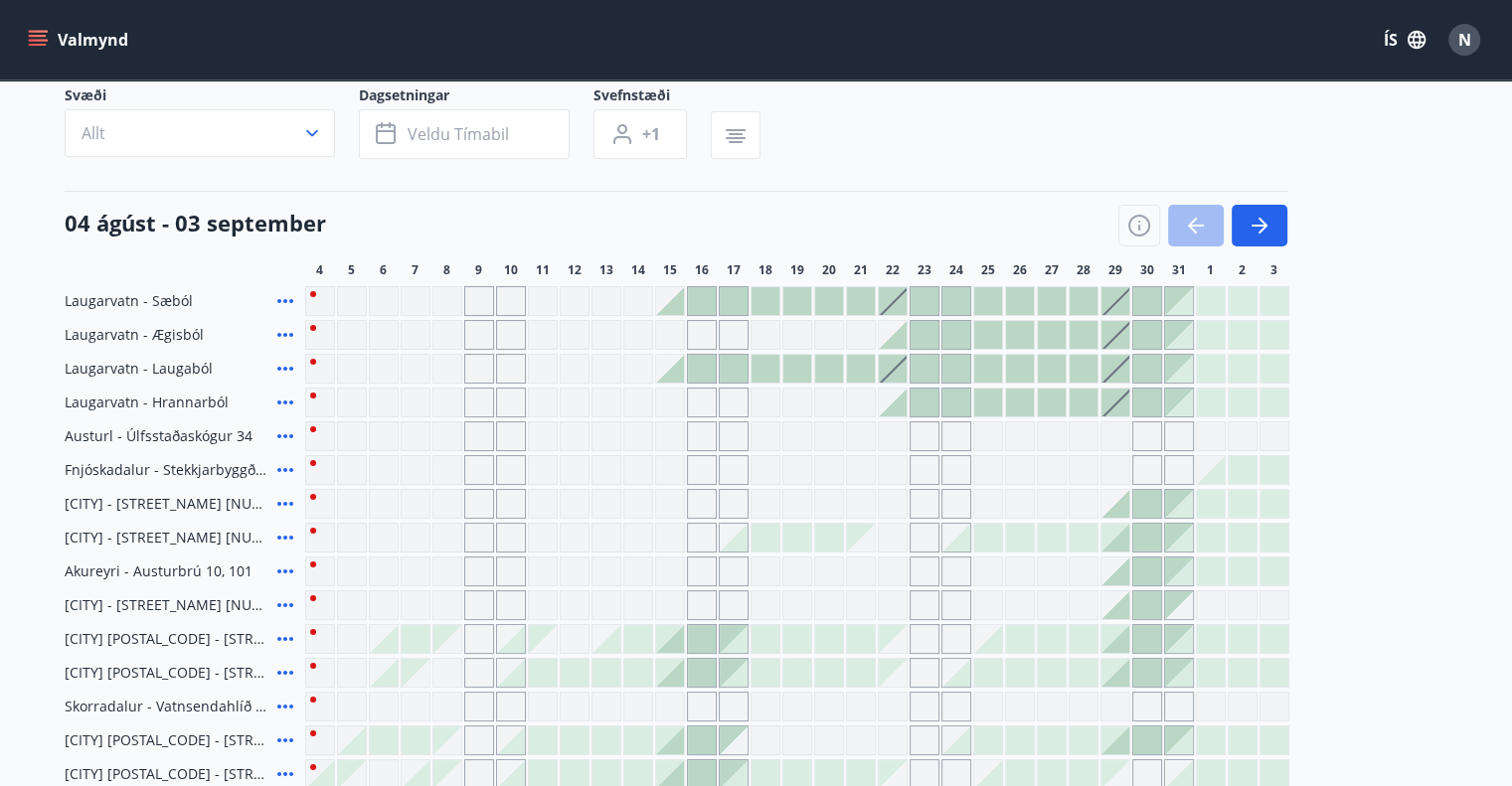scroll, scrollTop: 298, scrollLeft: 0, axis: vertical 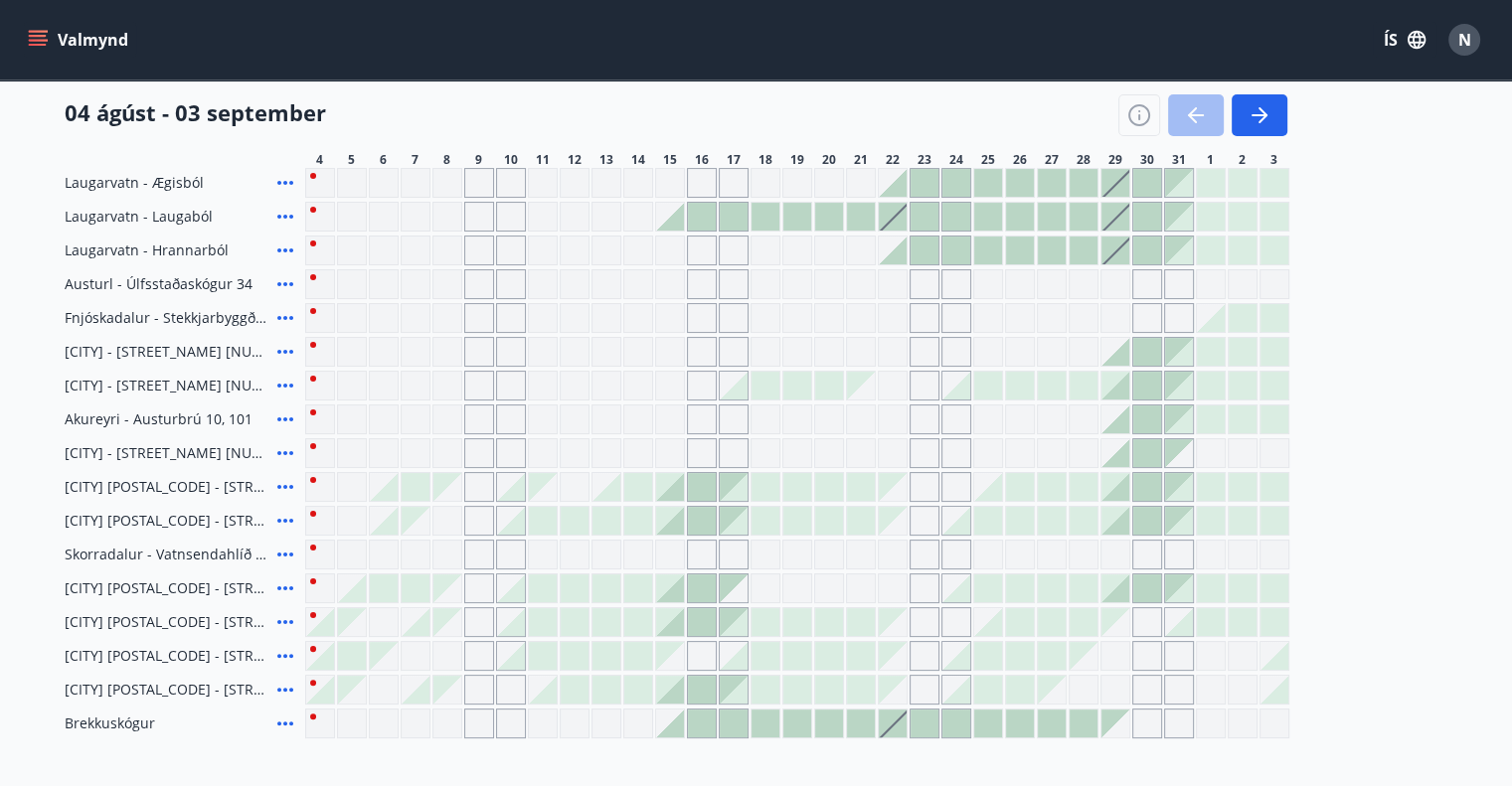 click on "Valmynd" at bounding box center (80, 40) 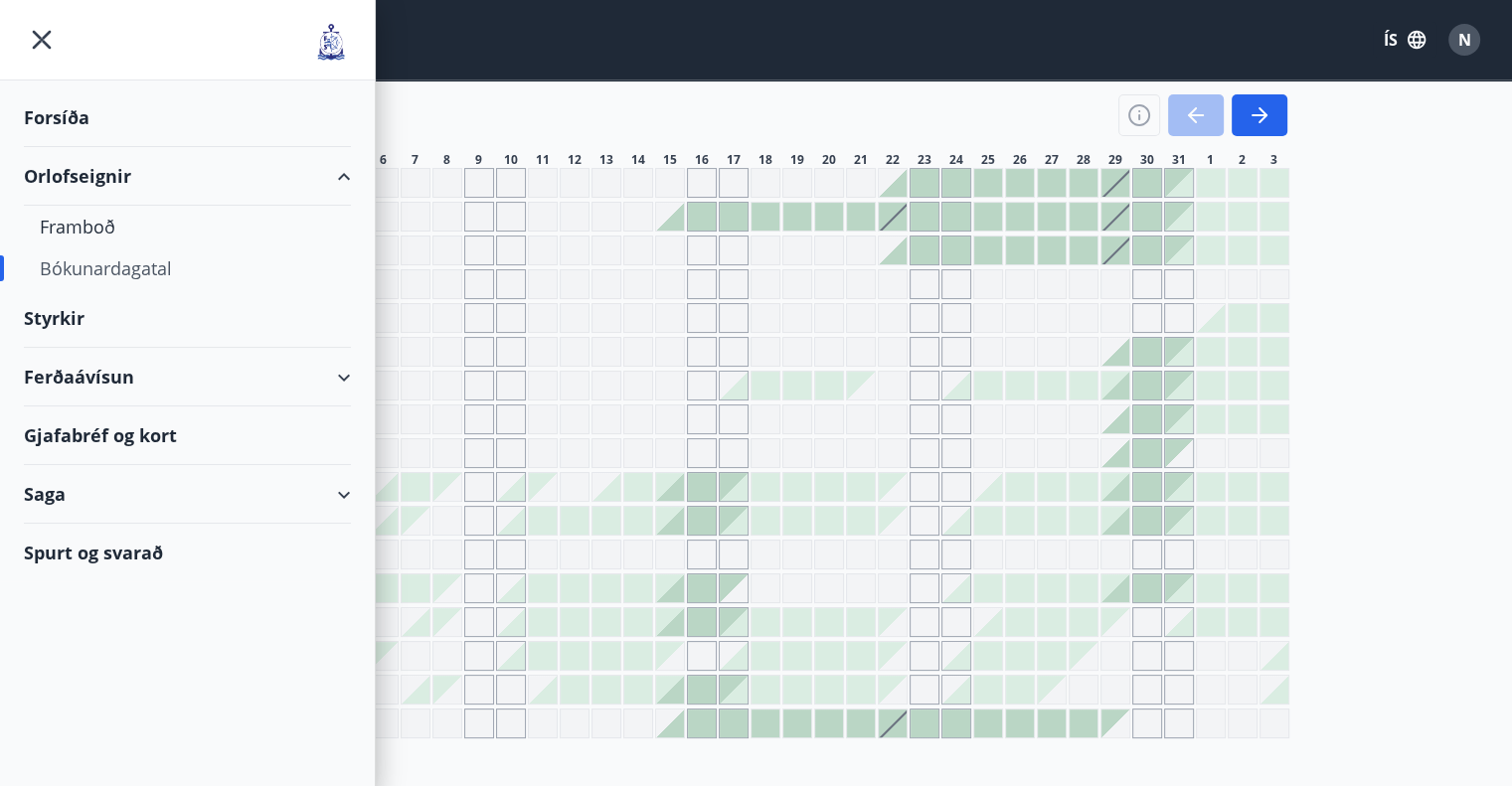 click on "Orlofseignir" at bounding box center [187, 176] 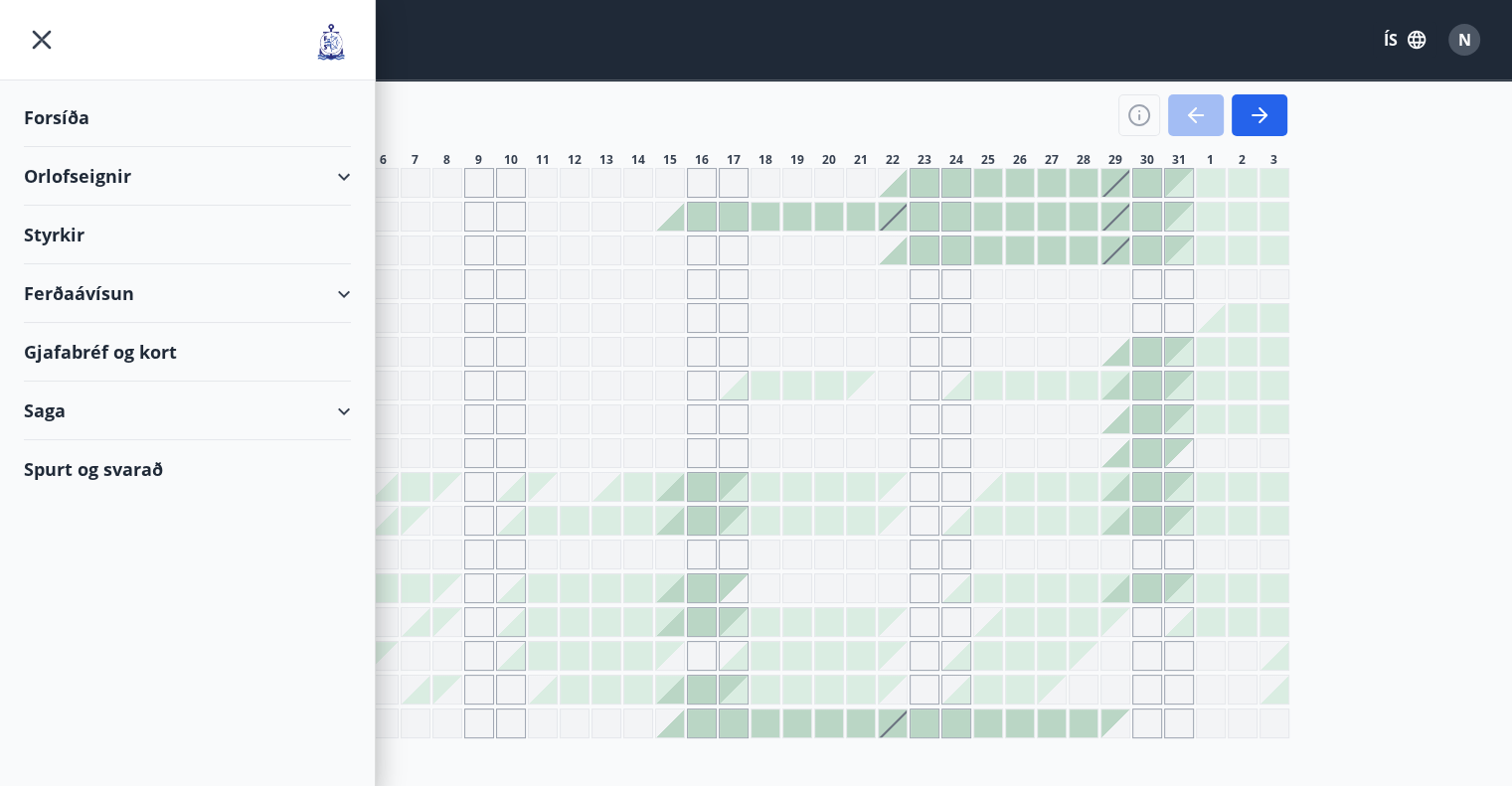 click on "Orlofseignir" at bounding box center [187, 176] 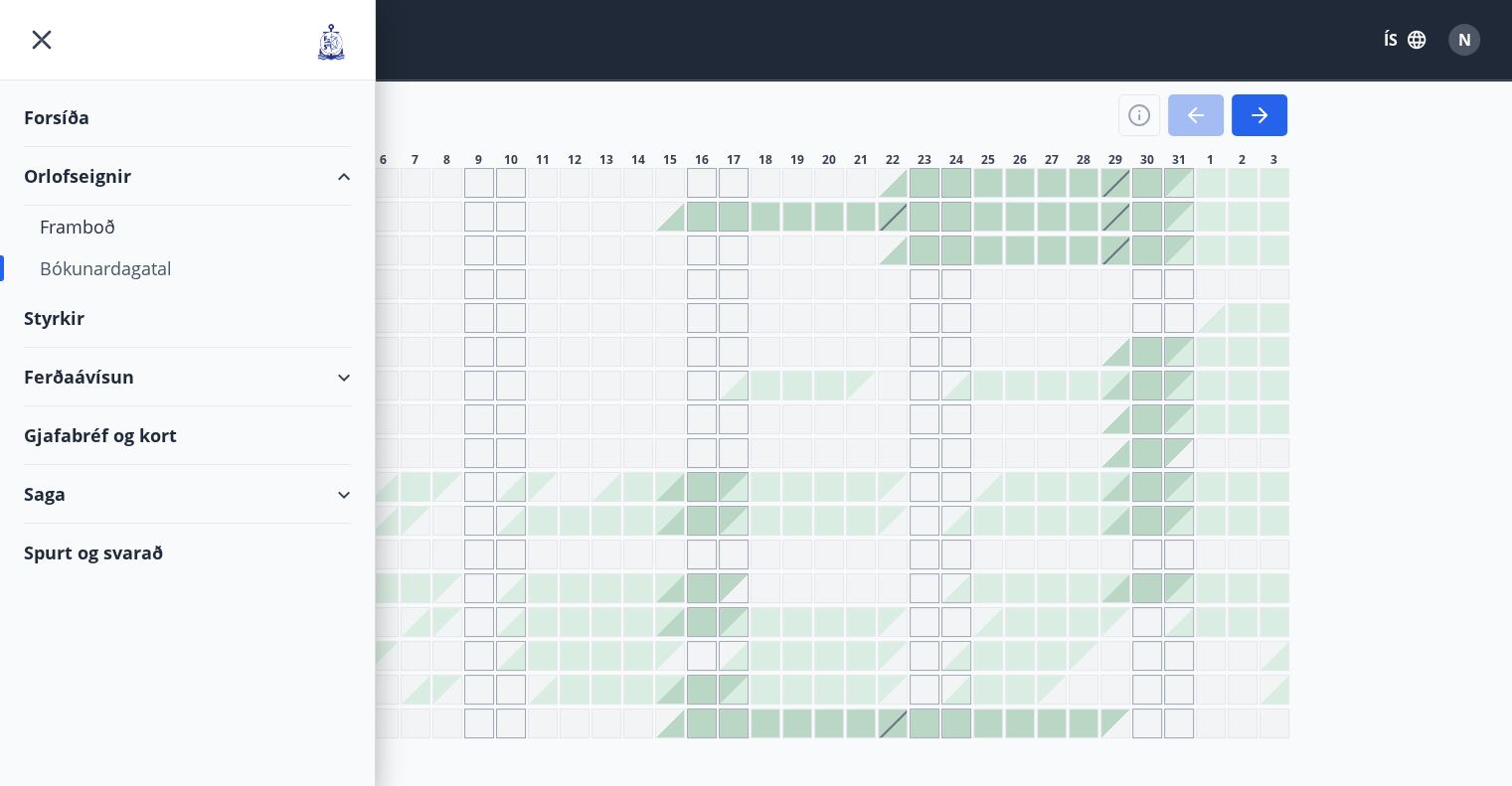 click 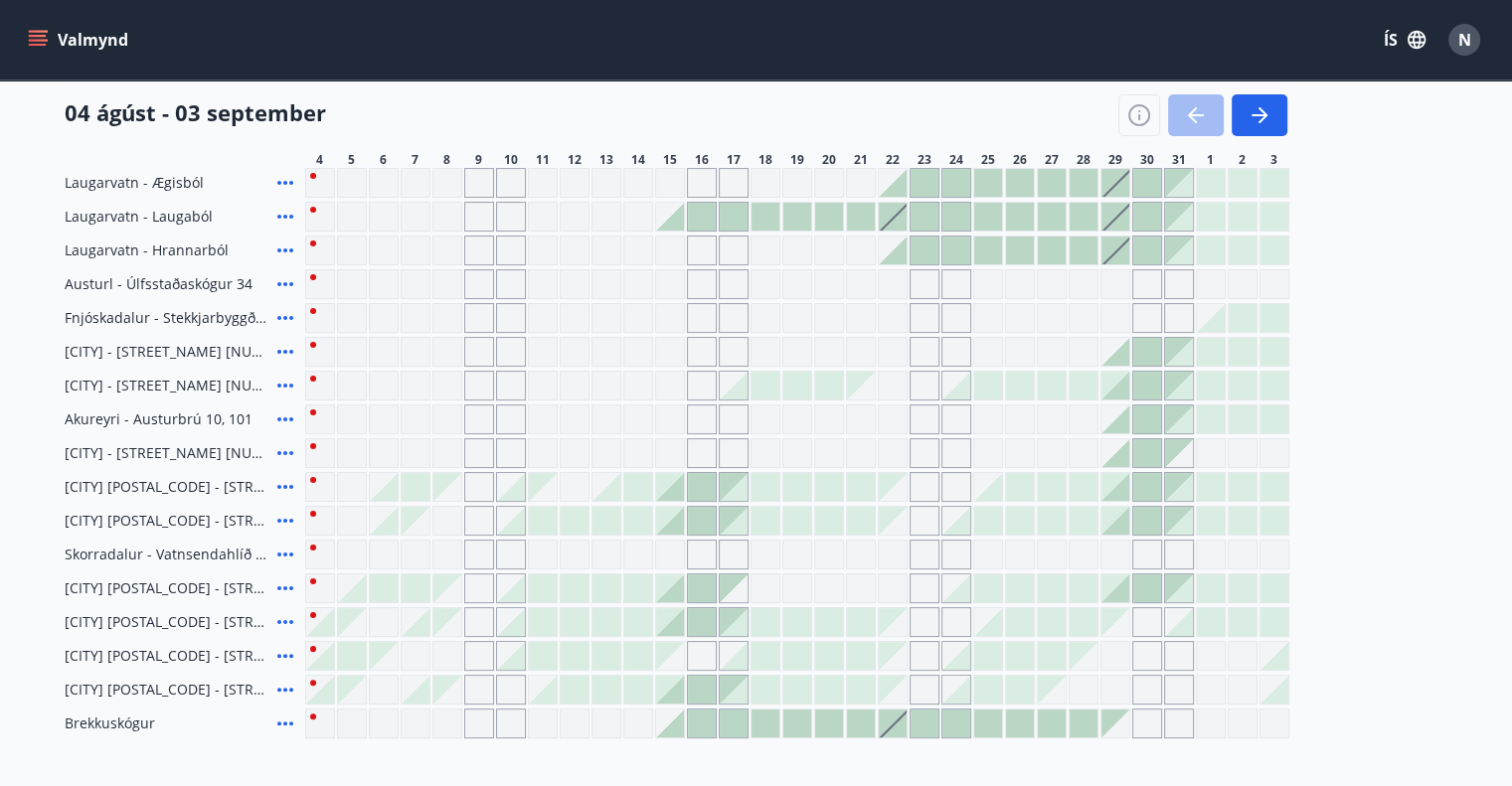 click on "Valmynd" at bounding box center (80, 40) 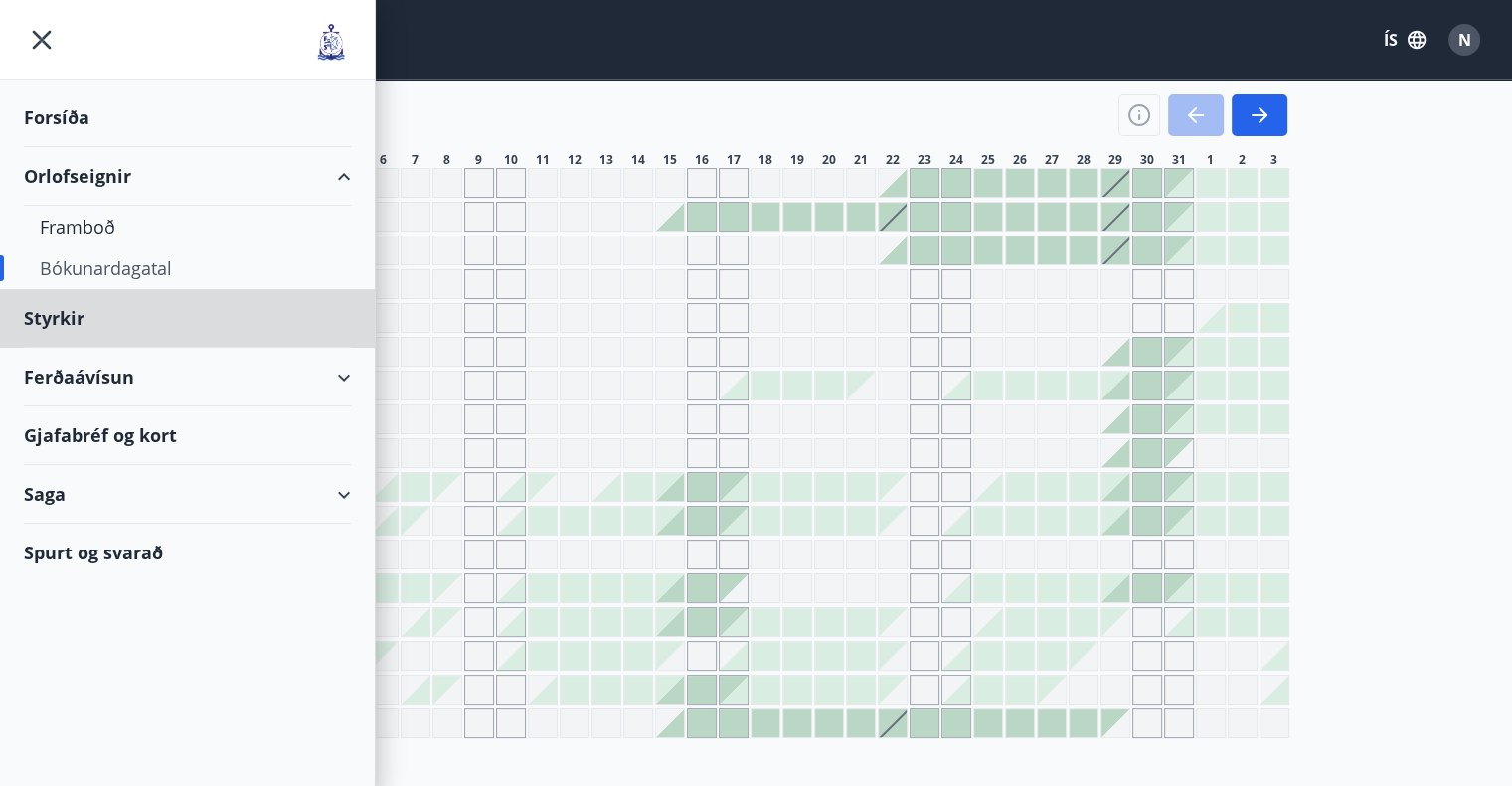 click on "Forsíða" at bounding box center (187, 117) 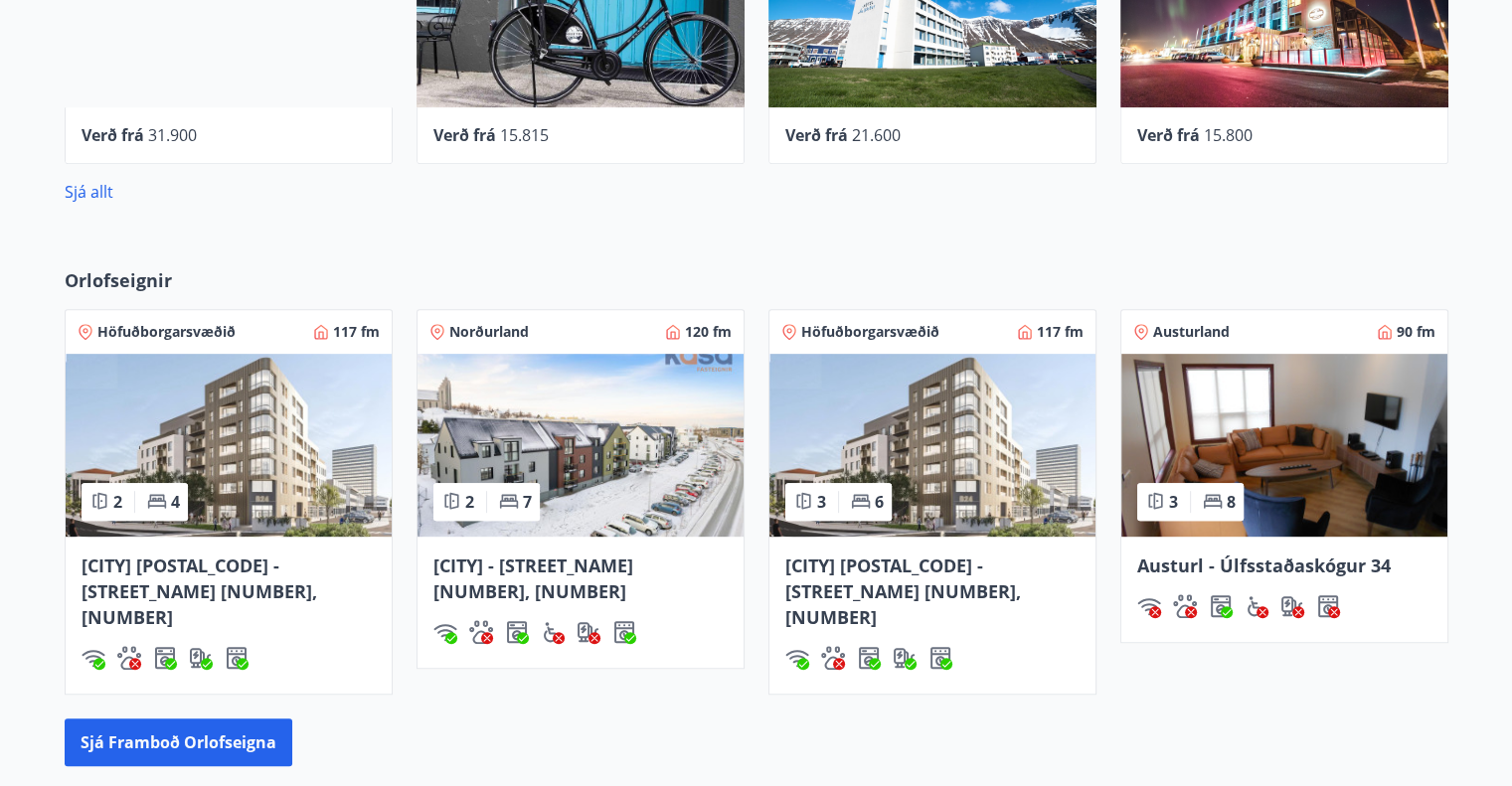 scroll, scrollTop: 994, scrollLeft: 0, axis: vertical 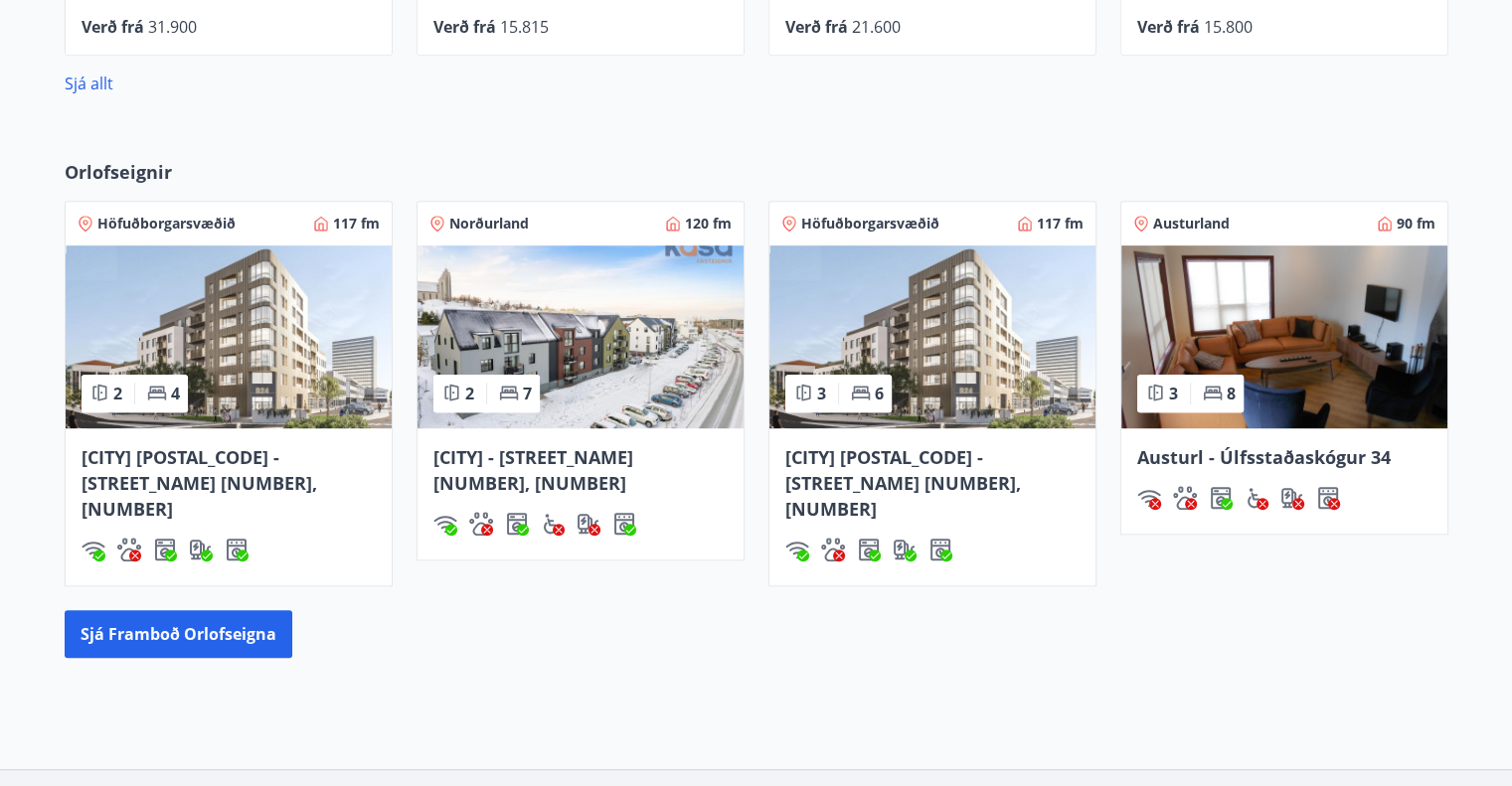 click at bounding box center (229, 337) 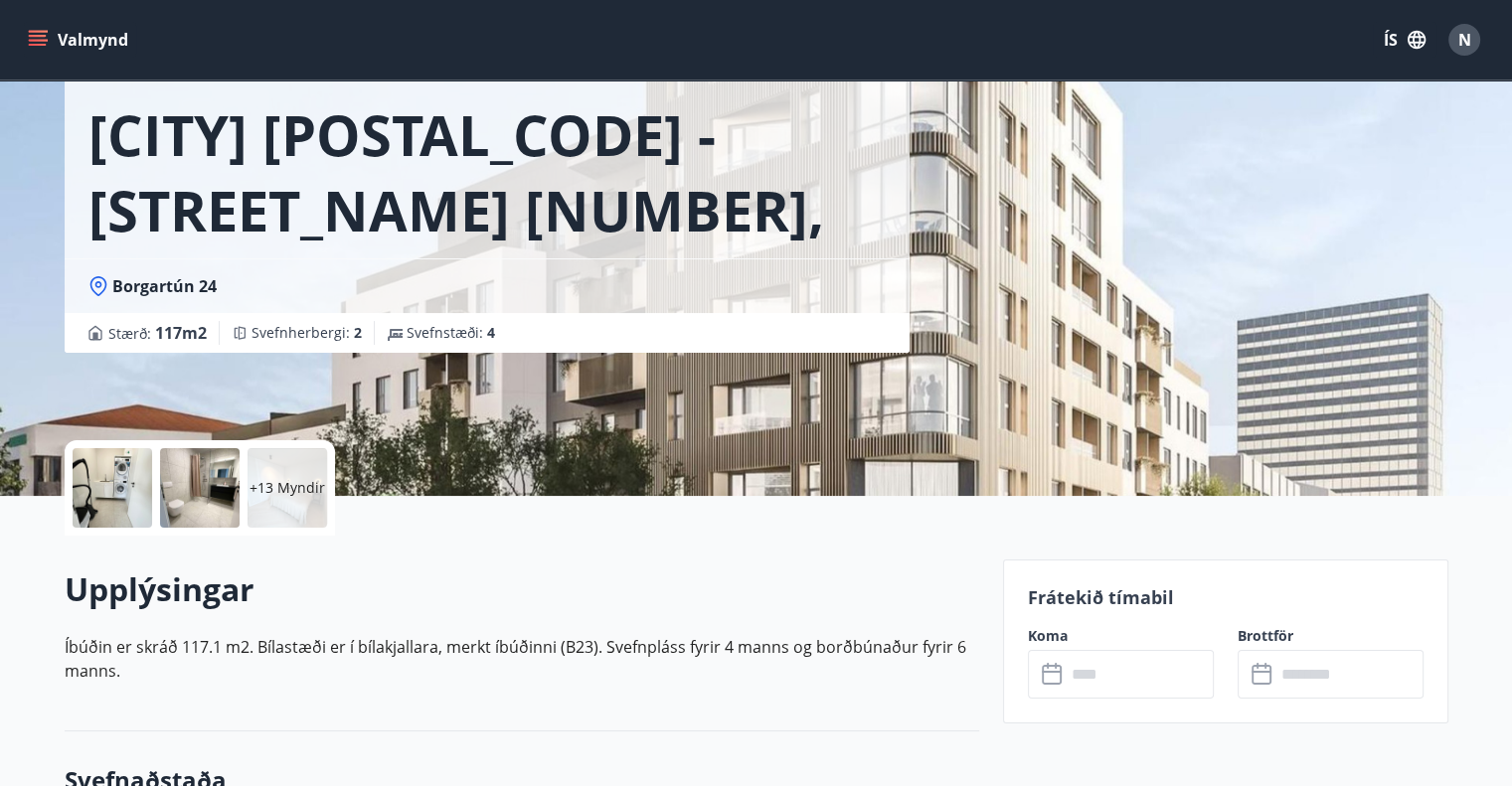 scroll, scrollTop: 99, scrollLeft: 0, axis: vertical 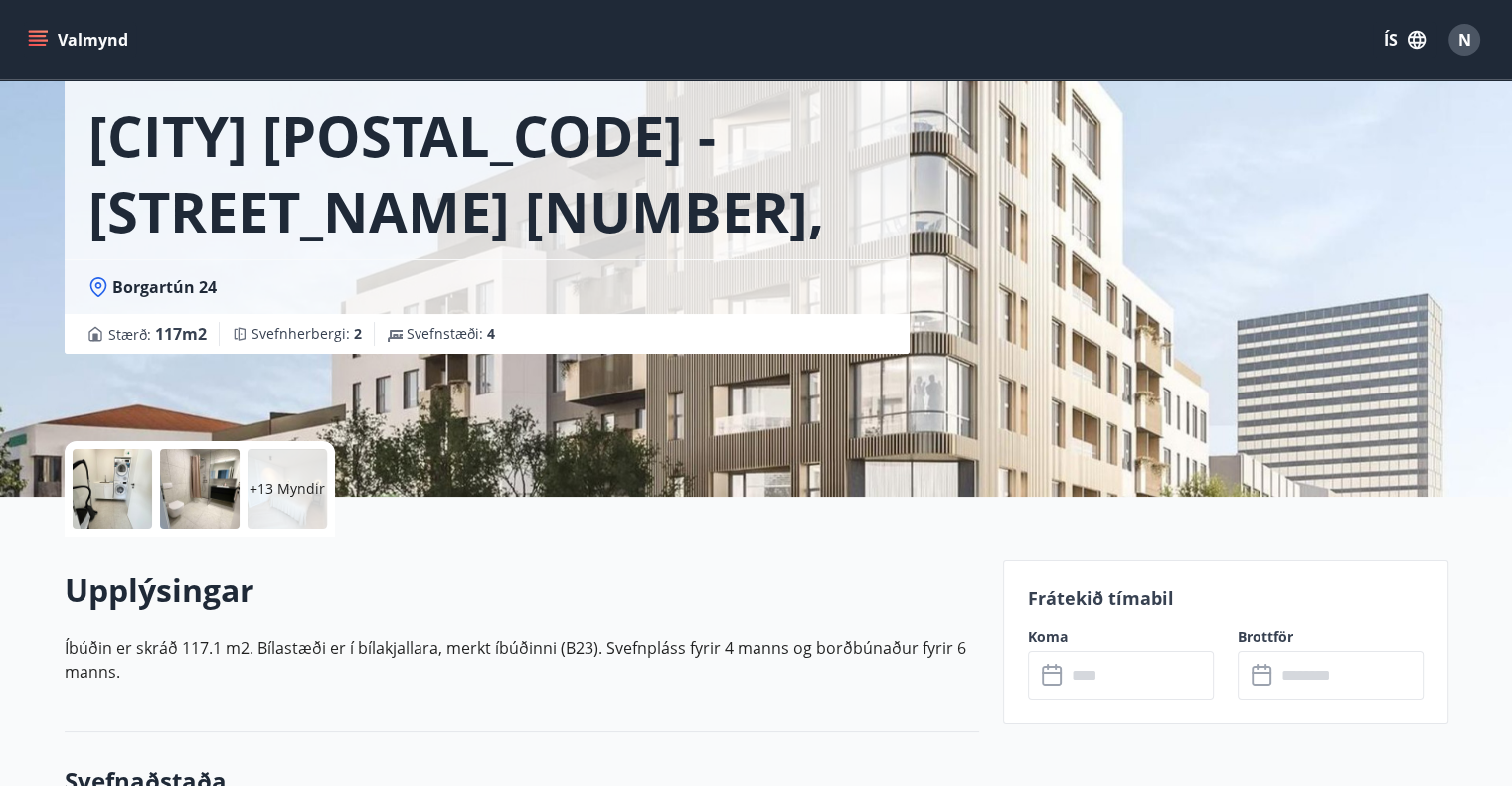 click on "Valmynd" at bounding box center [80, 40] 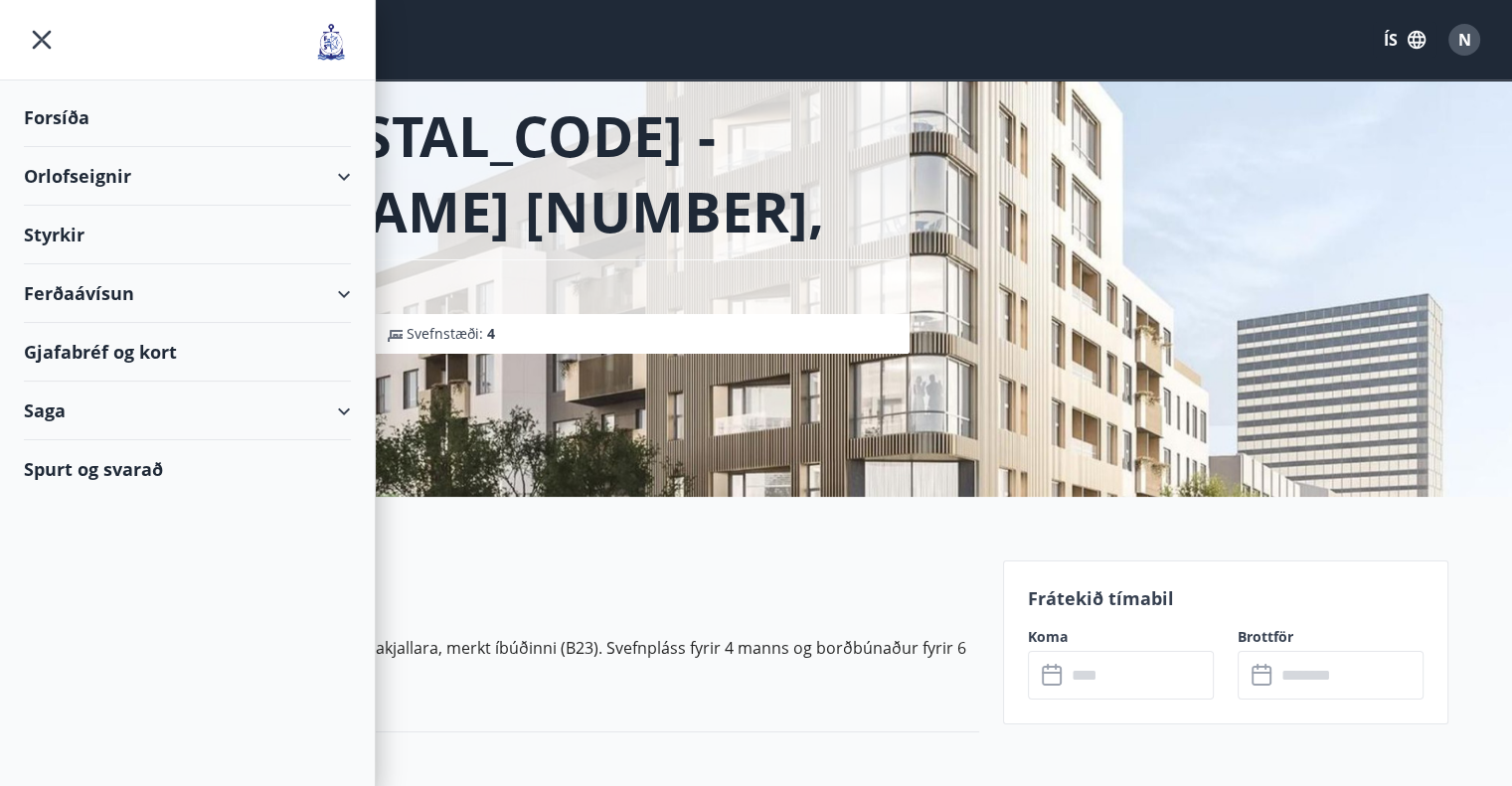 click on "Orlofseignir" at bounding box center [187, 176] 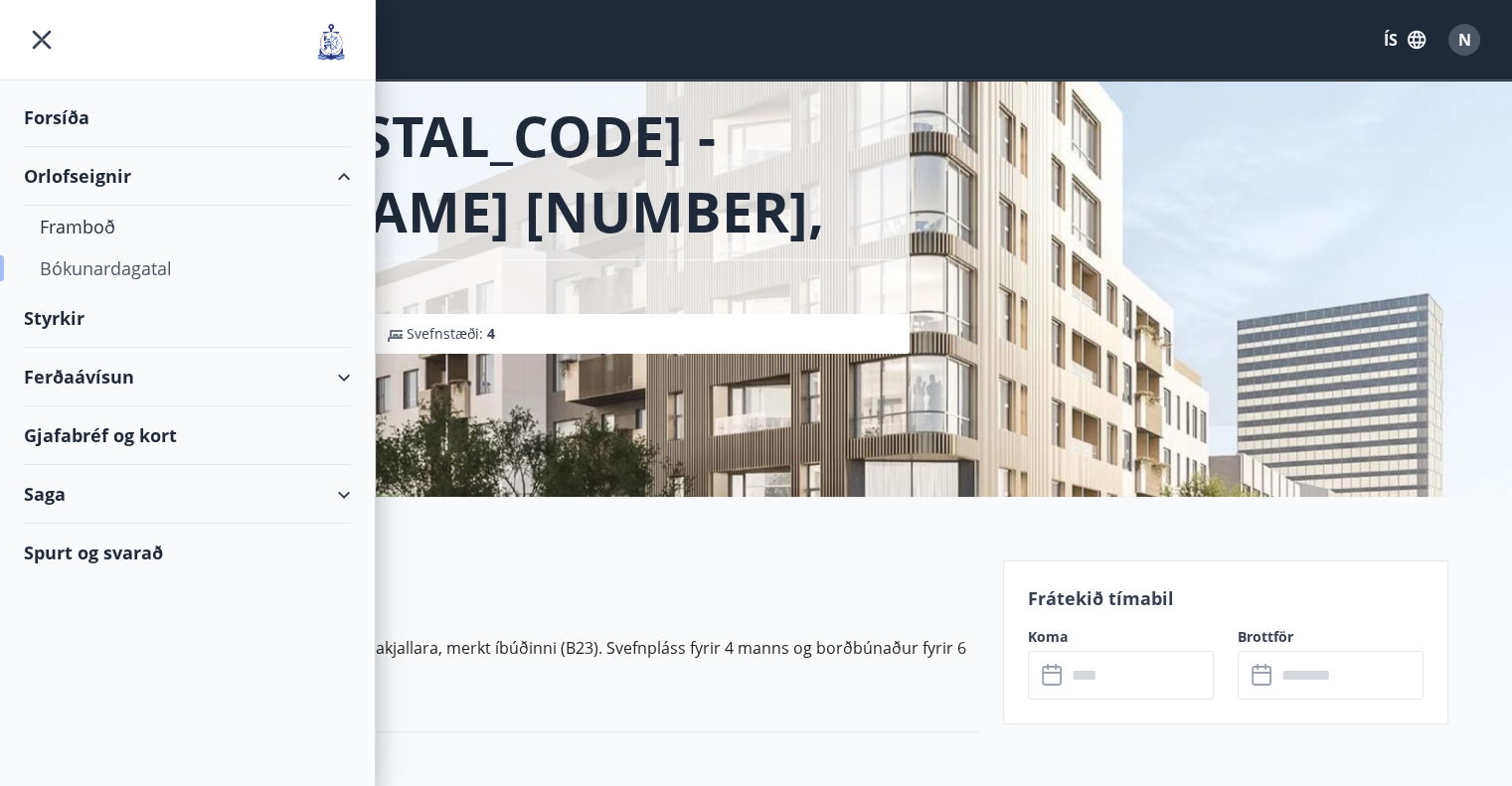 click on "Bókunardagatal" at bounding box center (187, 268) 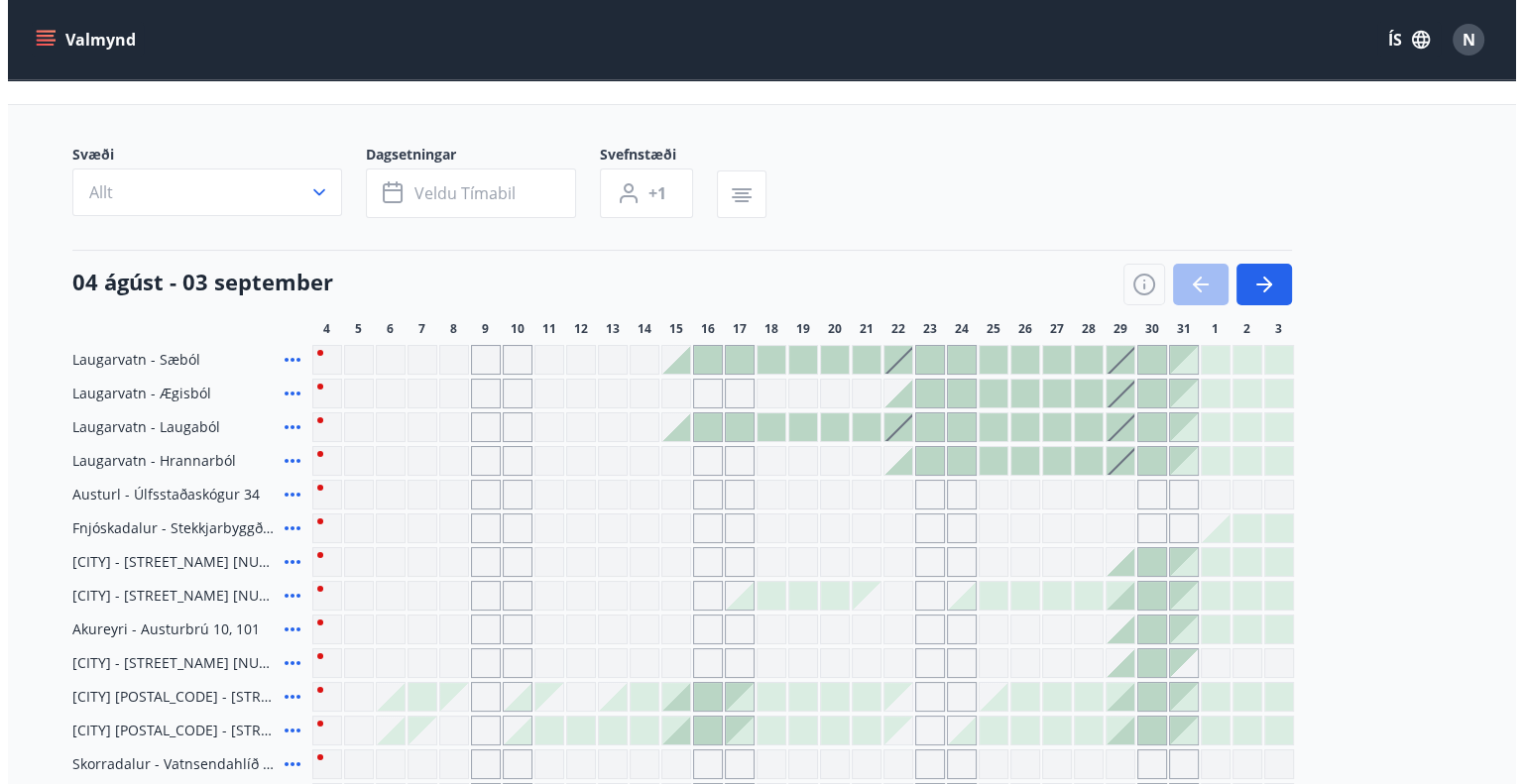 scroll, scrollTop: 396, scrollLeft: 0, axis: vertical 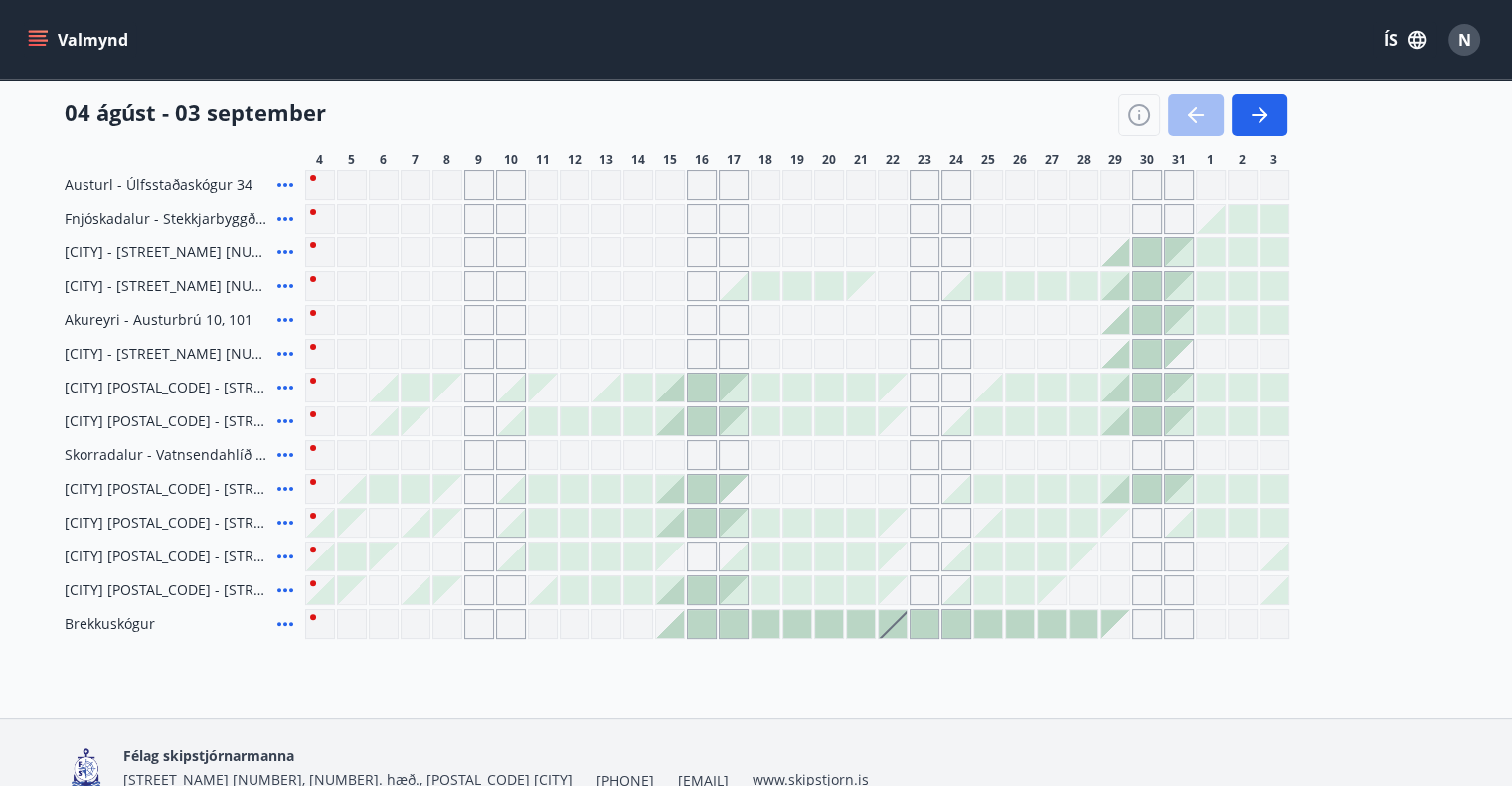 click at bounding box center [606, 489] 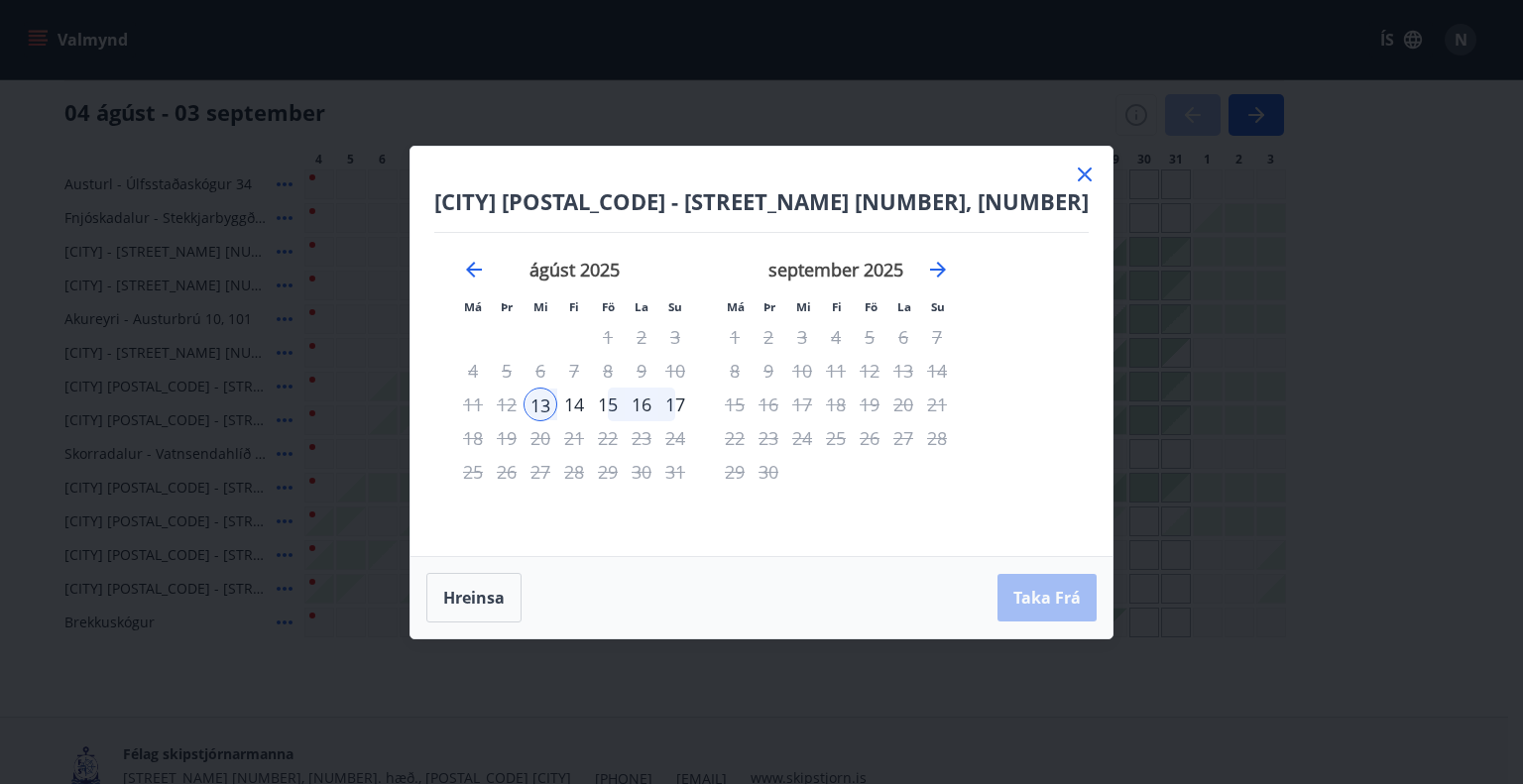 click on "15" at bounding box center [608, 404] 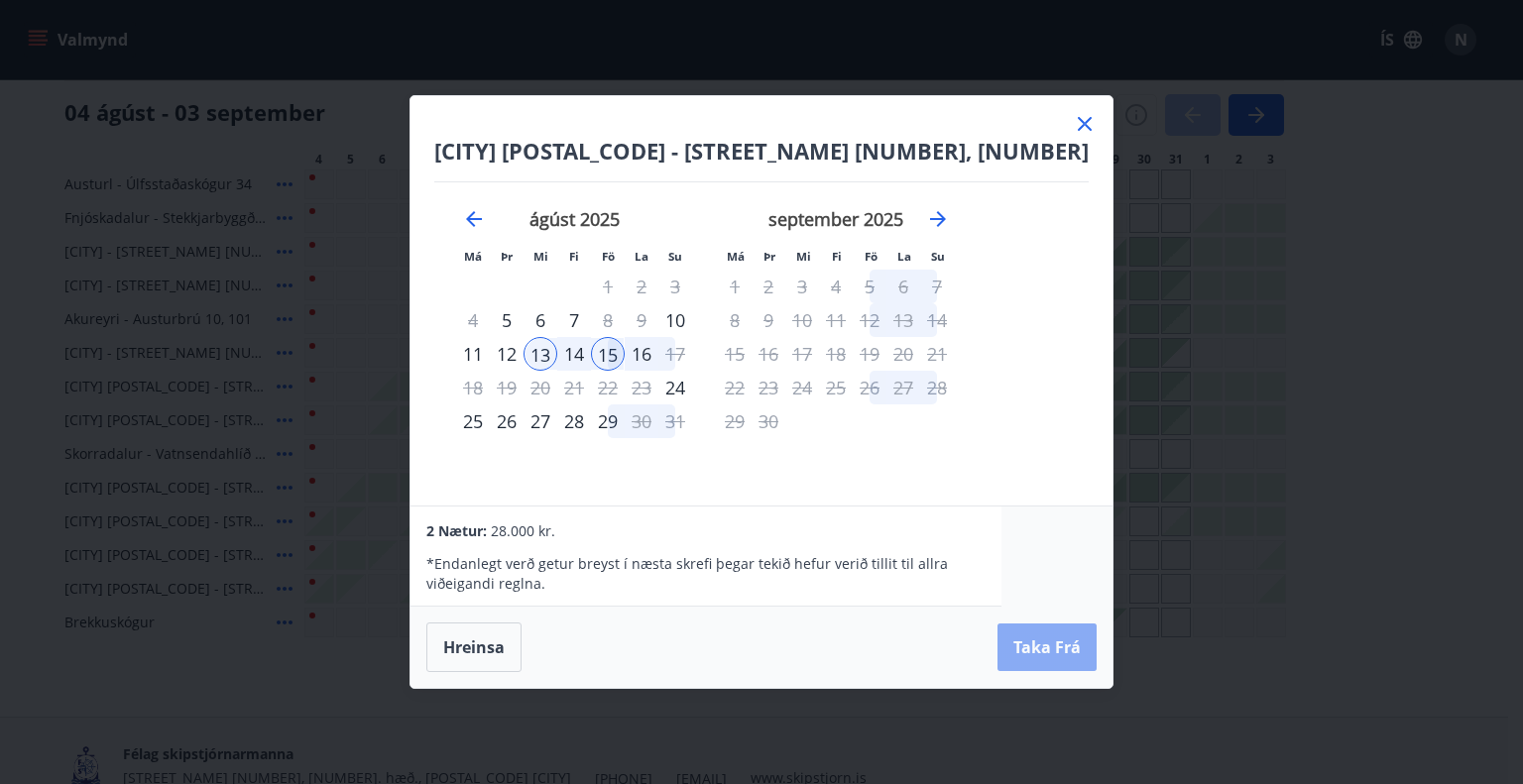 click on "Taka Frá" at bounding box center (1047, 647) 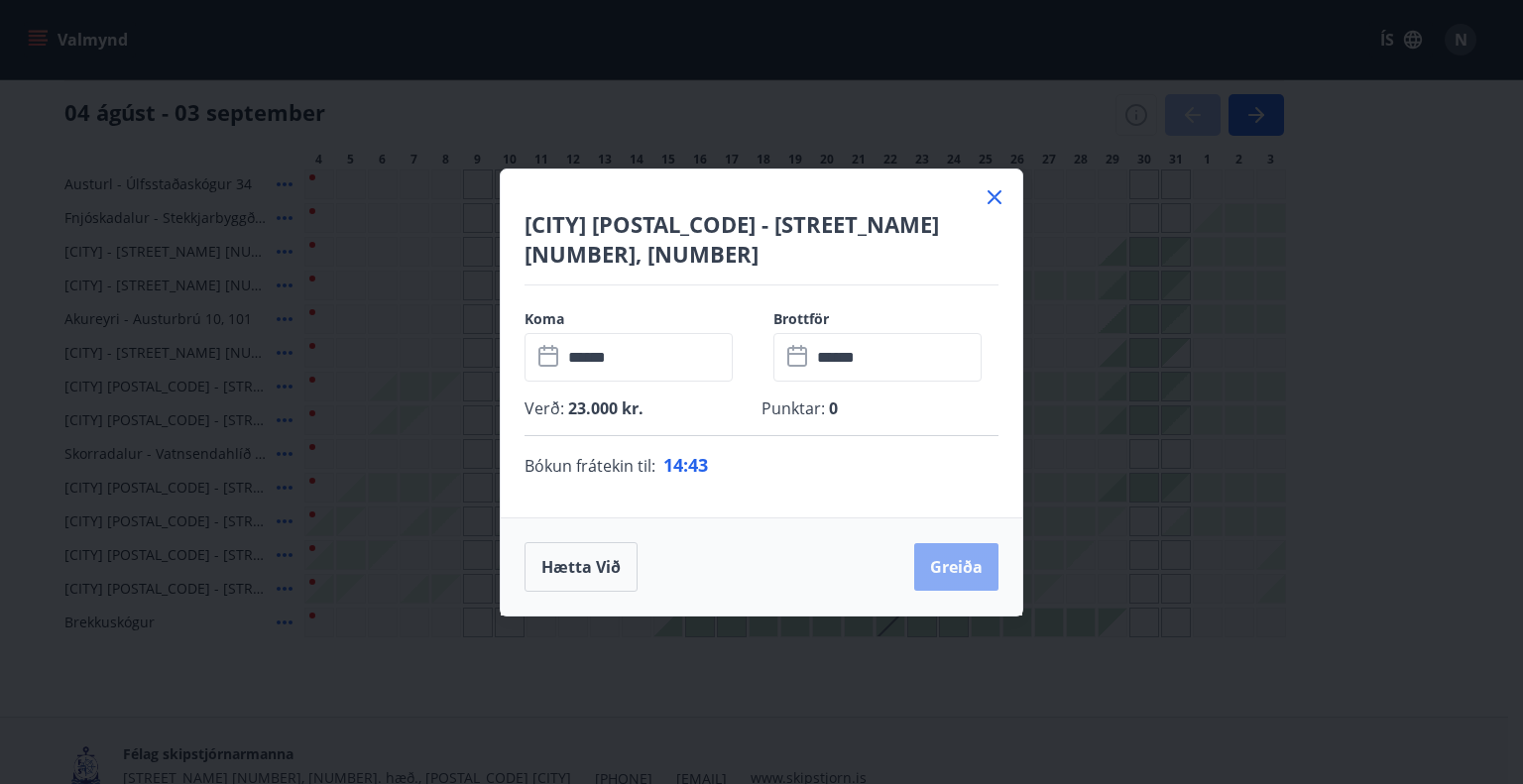 click on "Greiða" at bounding box center (956, 567) 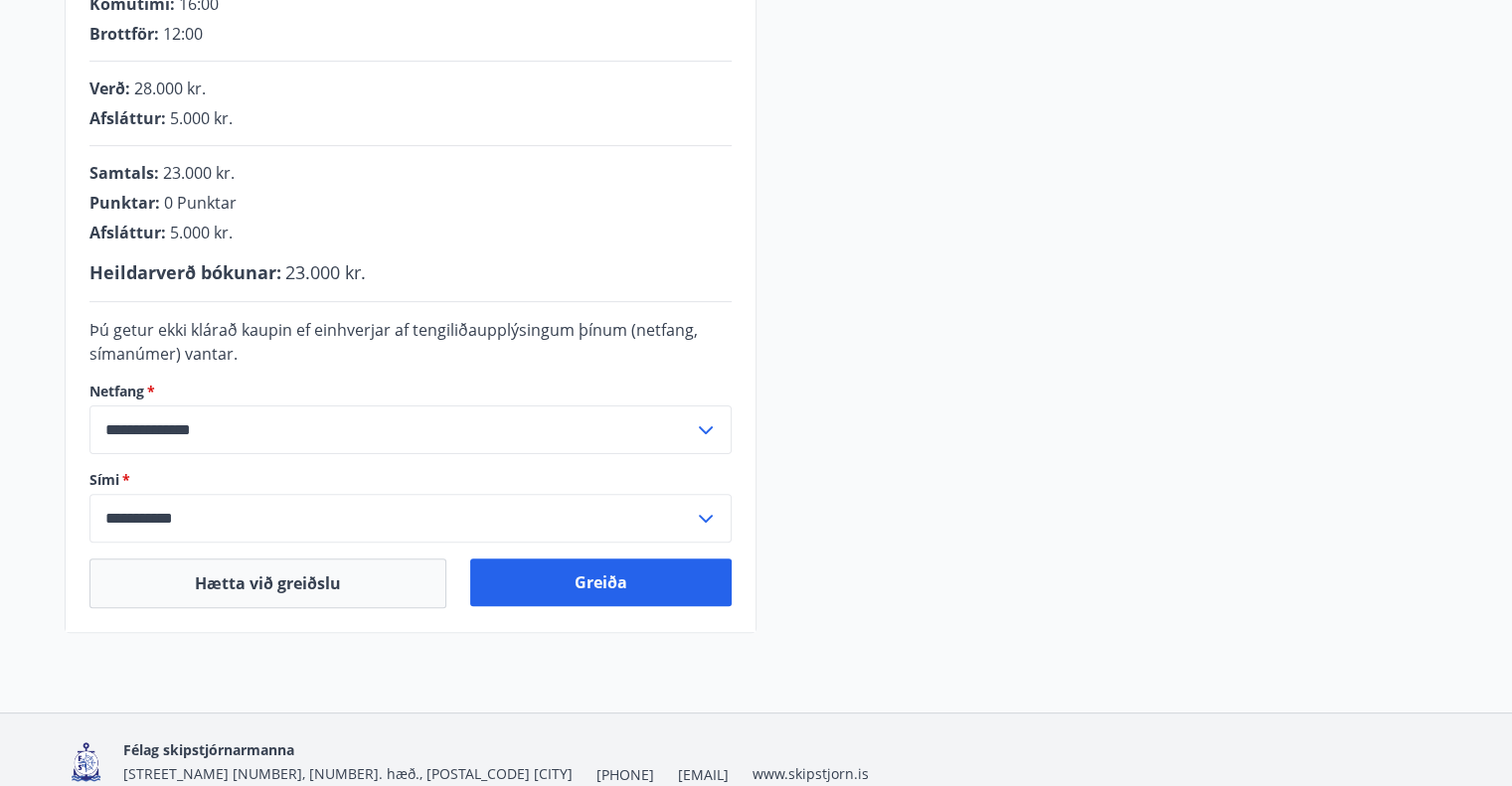 scroll, scrollTop: 499, scrollLeft: 0, axis: vertical 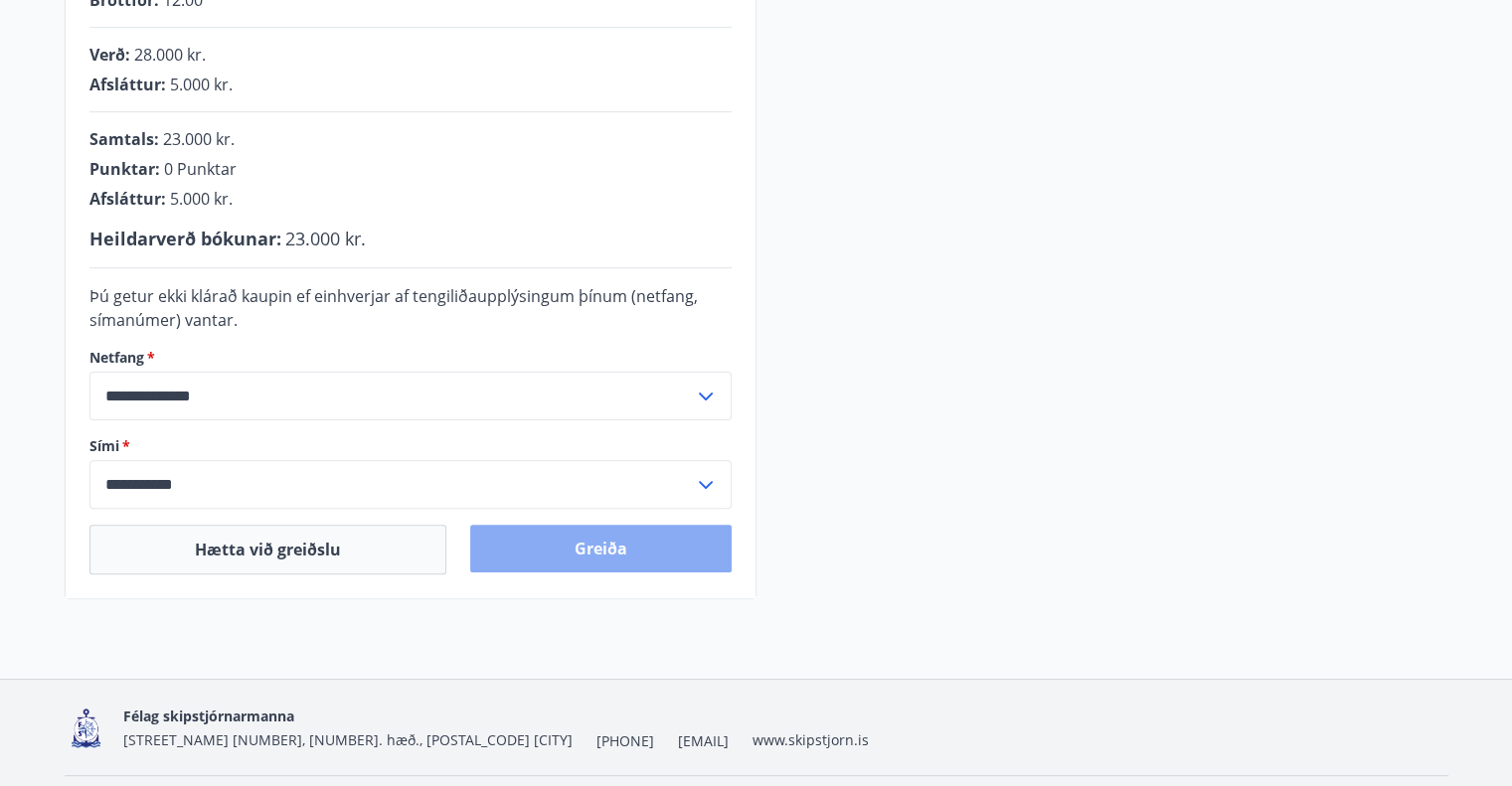 click on "Greiða" at bounding box center (600, 549) 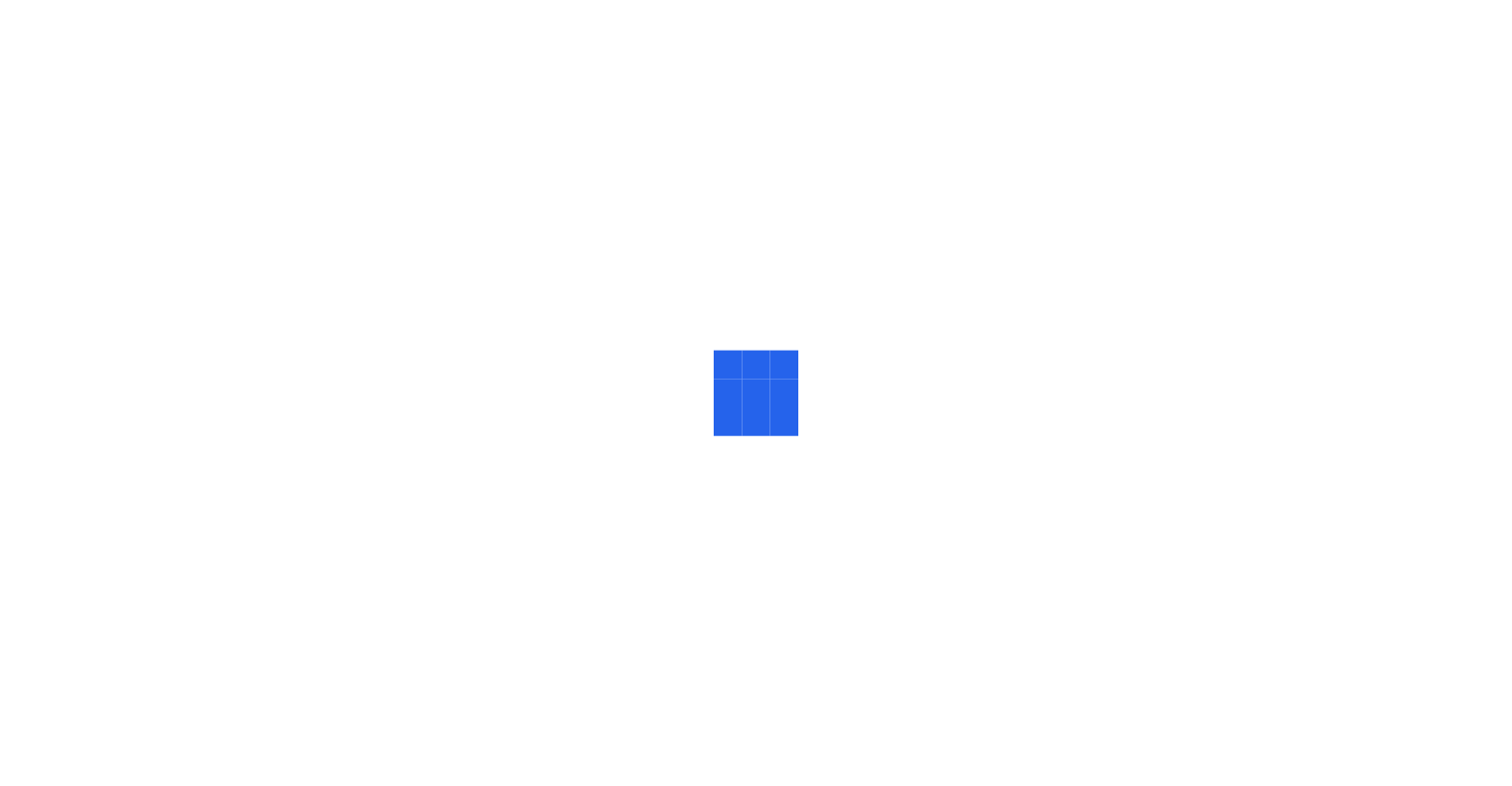 scroll, scrollTop: 0, scrollLeft: 0, axis: both 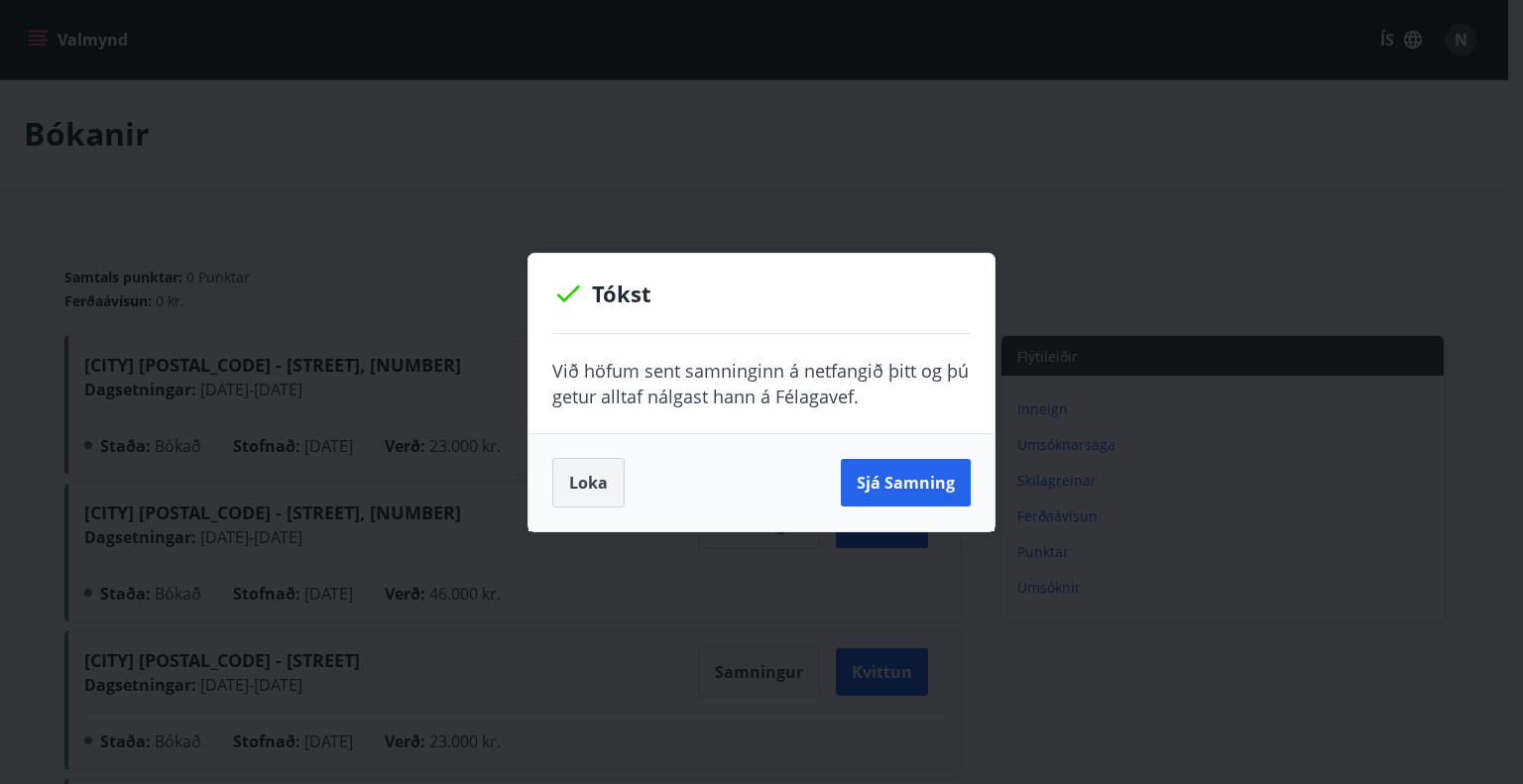 click on "Loka" at bounding box center (588, 483) 